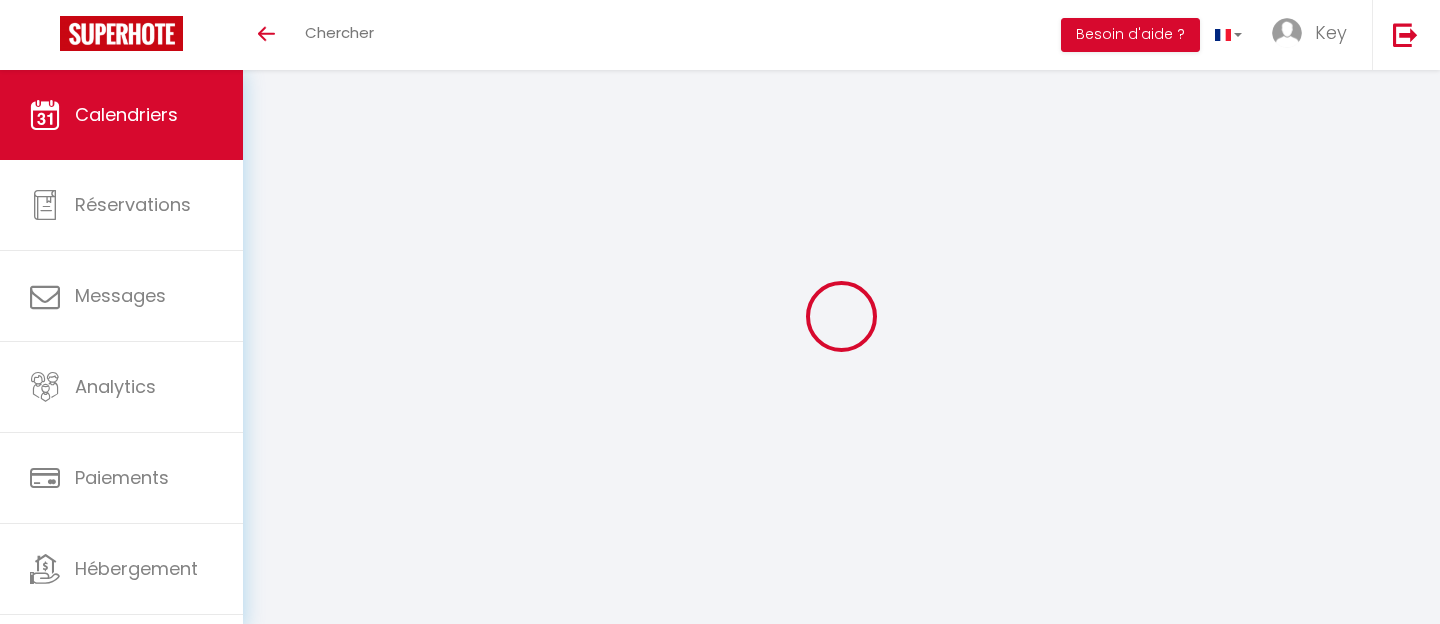 scroll, scrollTop: 0, scrollLeft: 0, axis: both 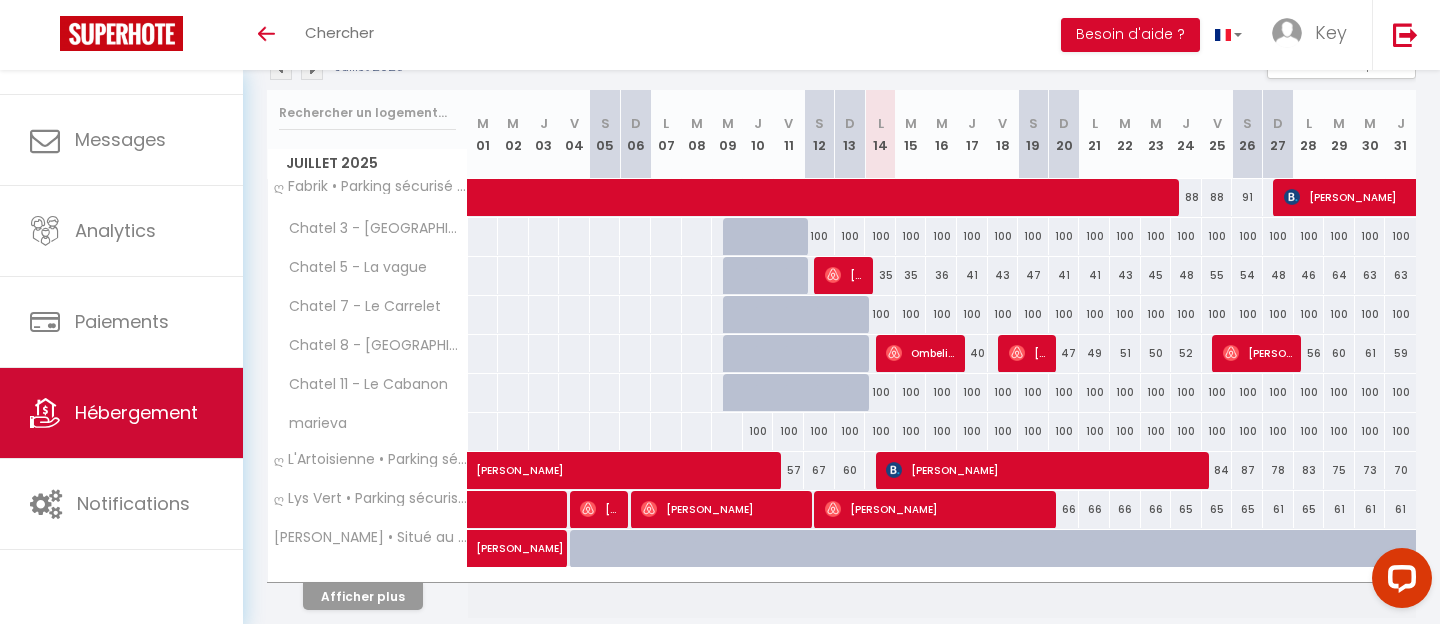 click on "Hébergement" at bounding box center (136, 412) 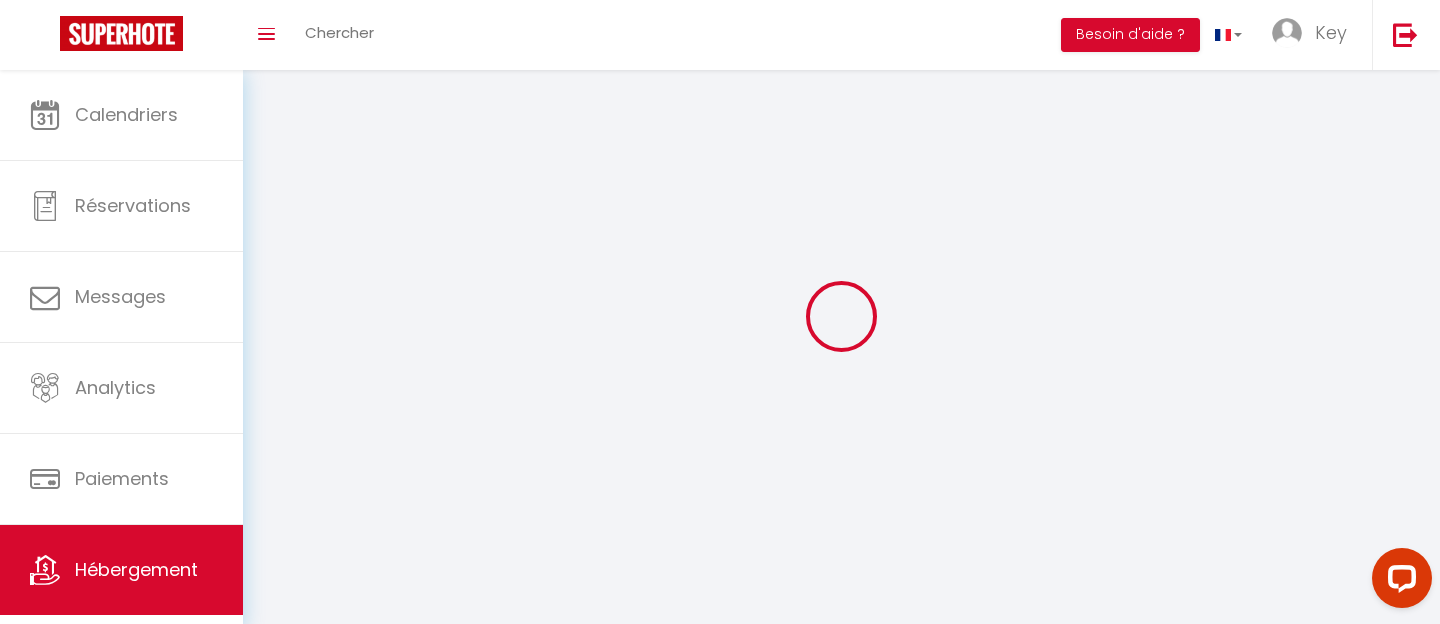 scroll, scrollTop: 78, scrollLeft: 0, axis: vertical 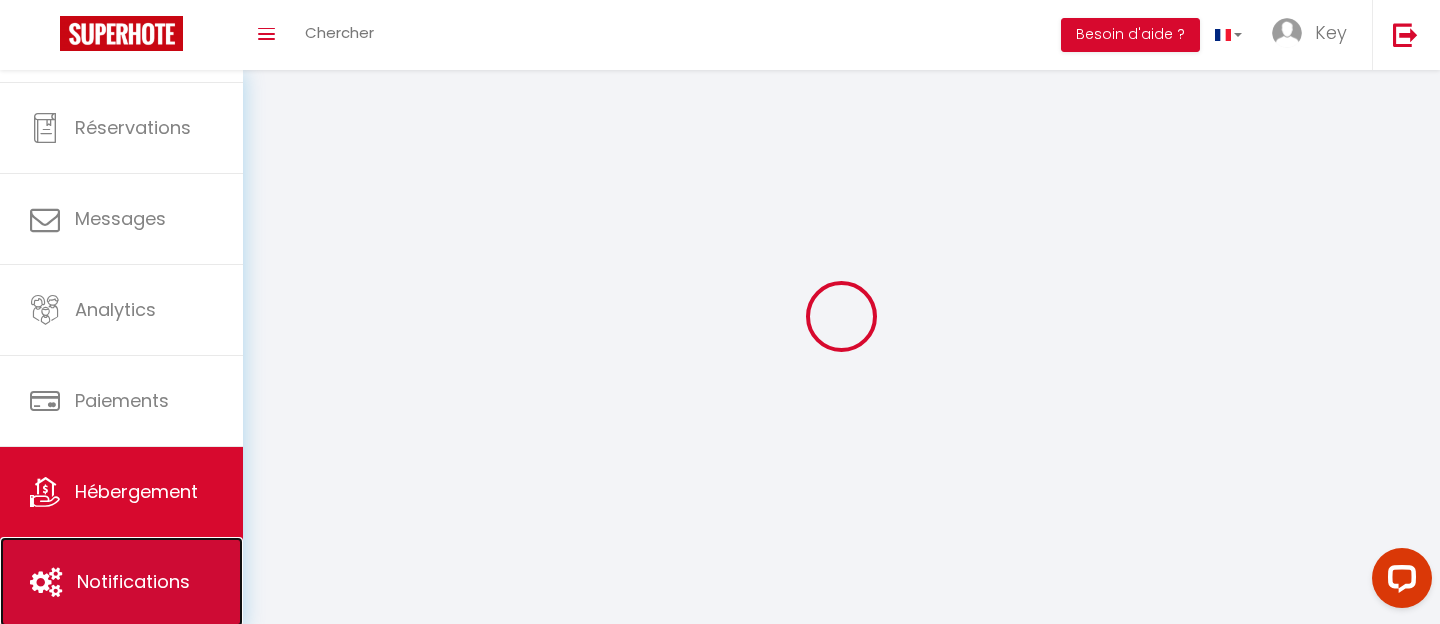 click on "Notifications" at bounding box center (133, 581) 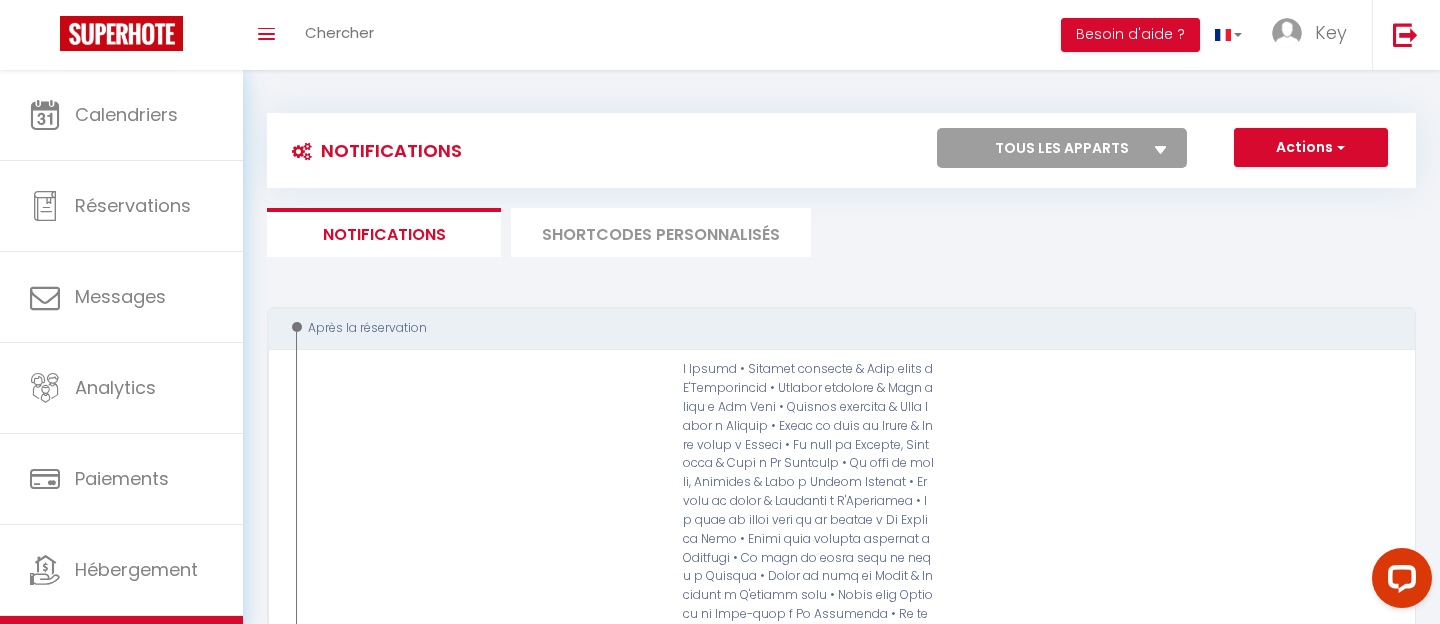 click on "SHORTCODES PERSONNALISÉS" at bounding box center (661, 232) 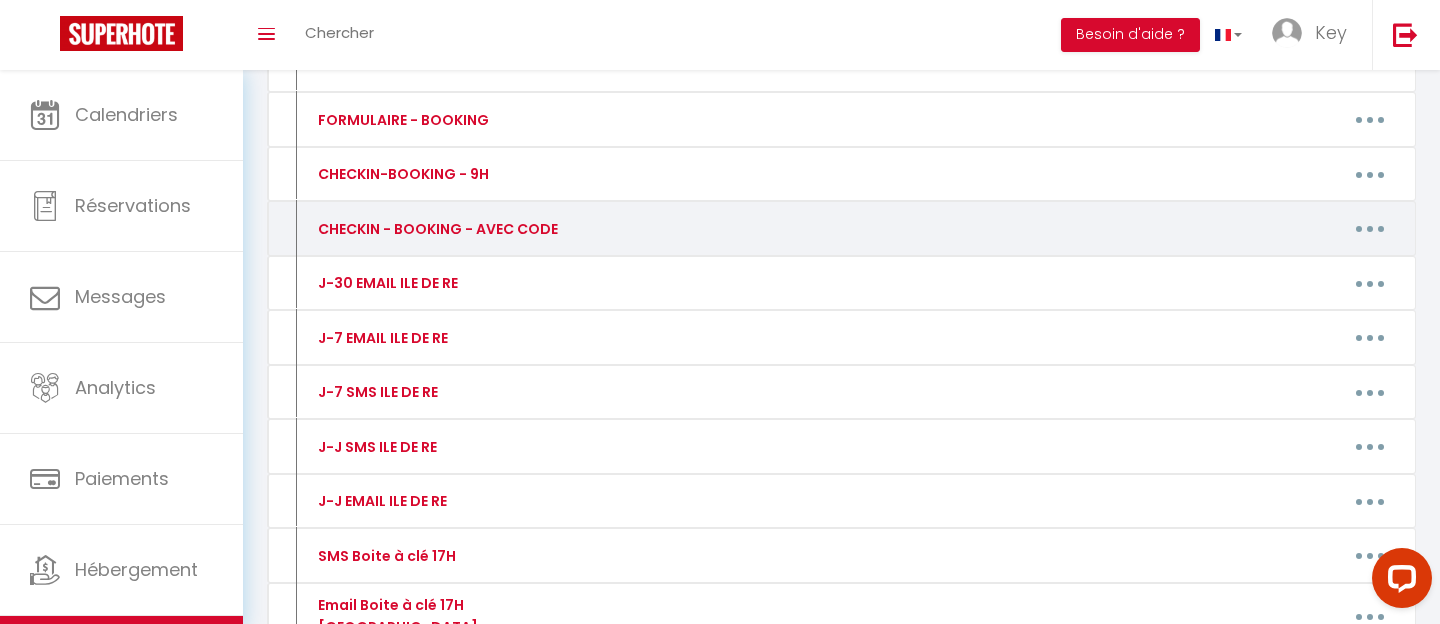 scroll, scrollTop: 387, scrollLeft: 0, axis: vertical 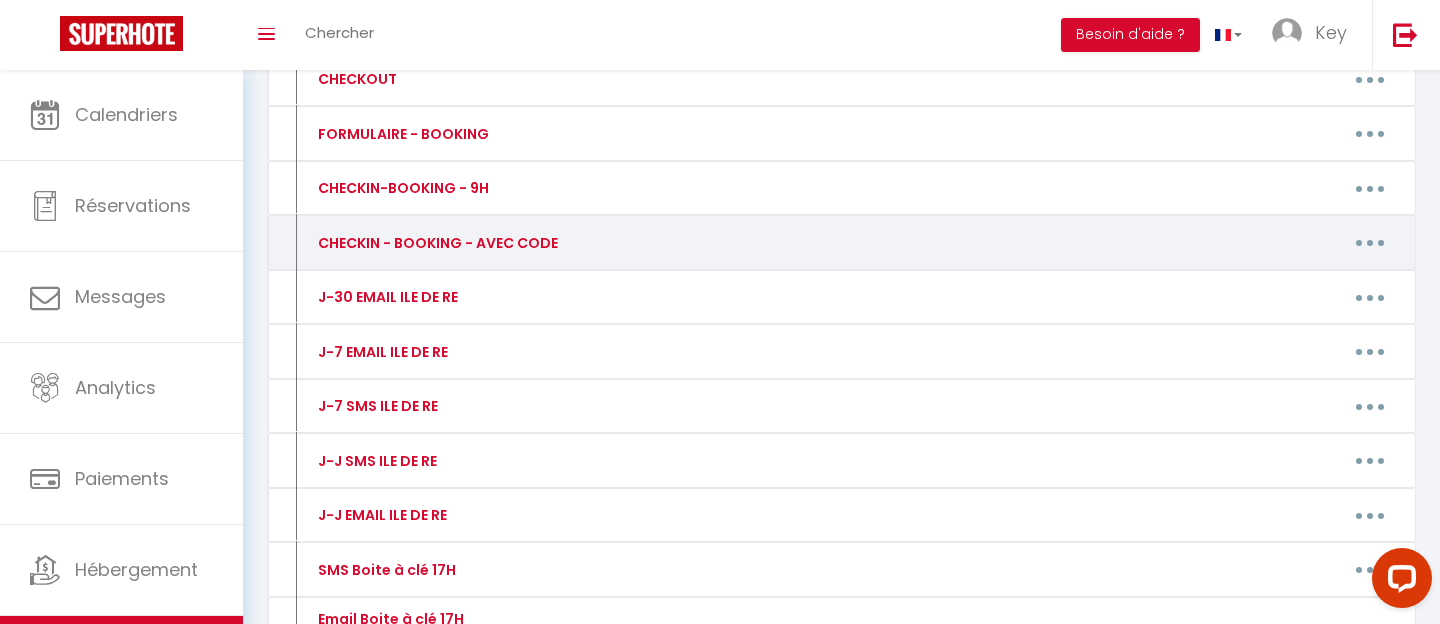 click at bounding box center [1370, 243] 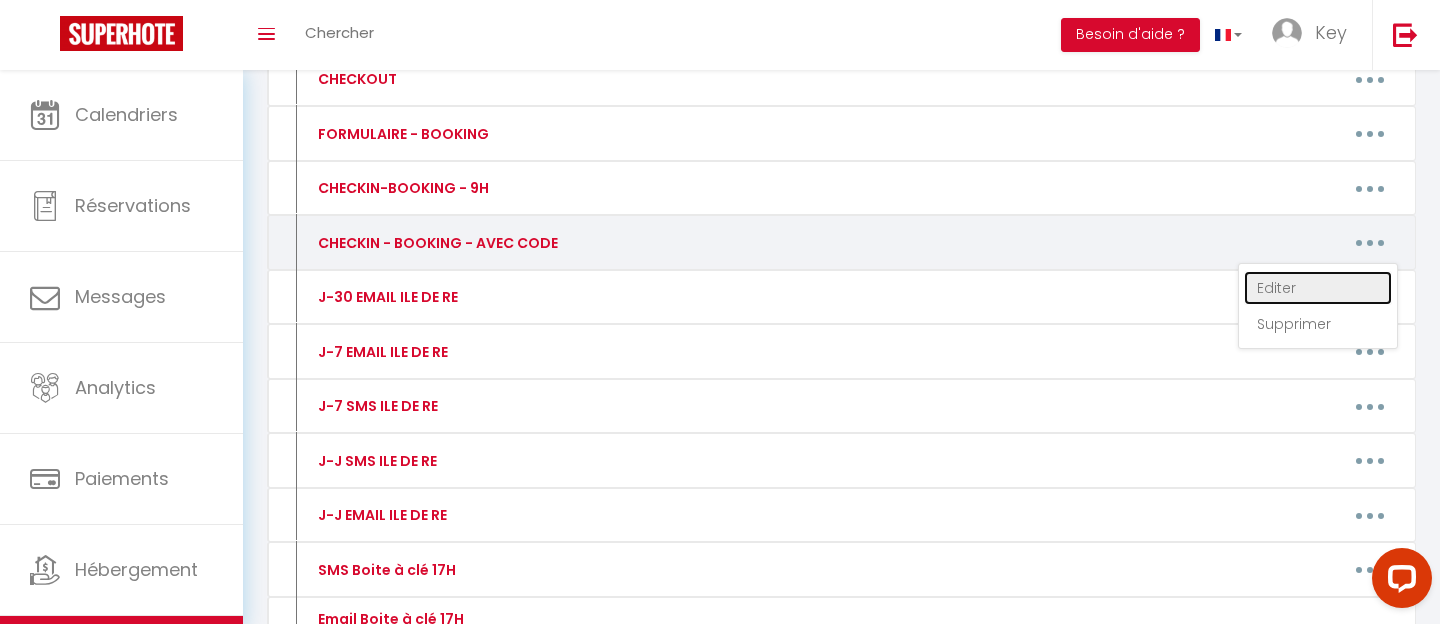 click on "Editer" at bounding box center (1318, 288) 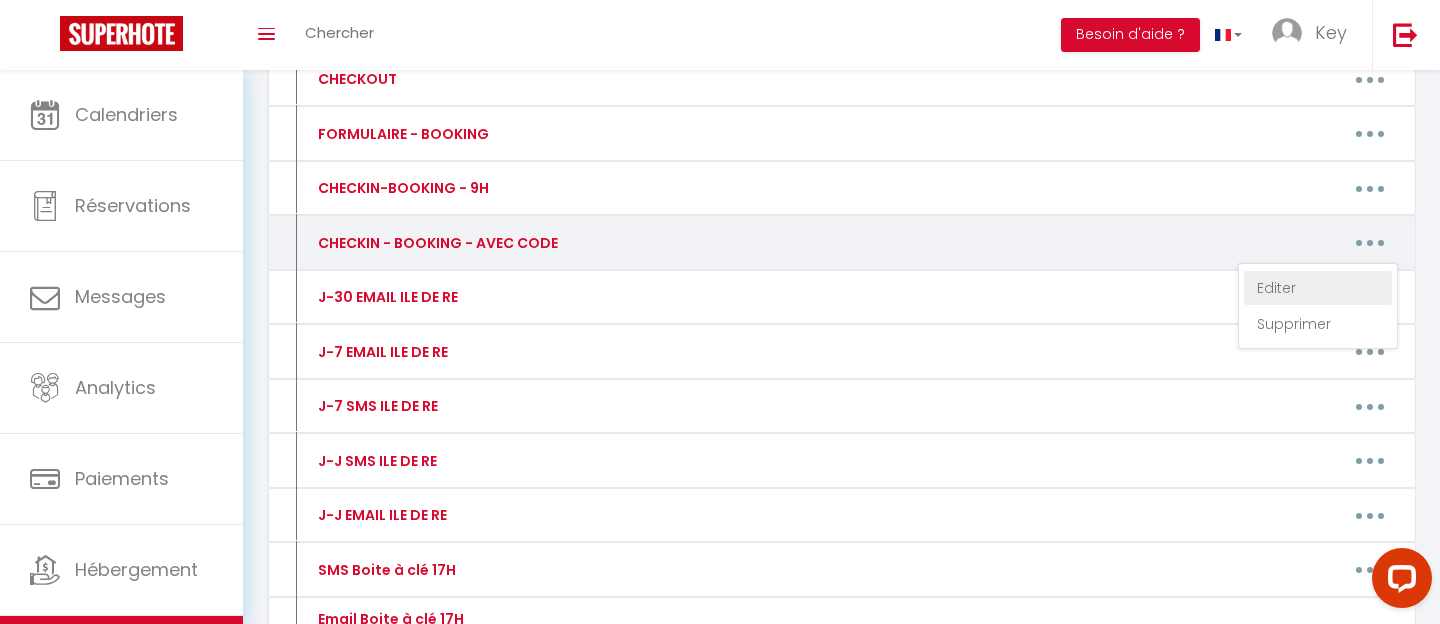 type on "CHECKIN - BOOKING - AVEC CODE" 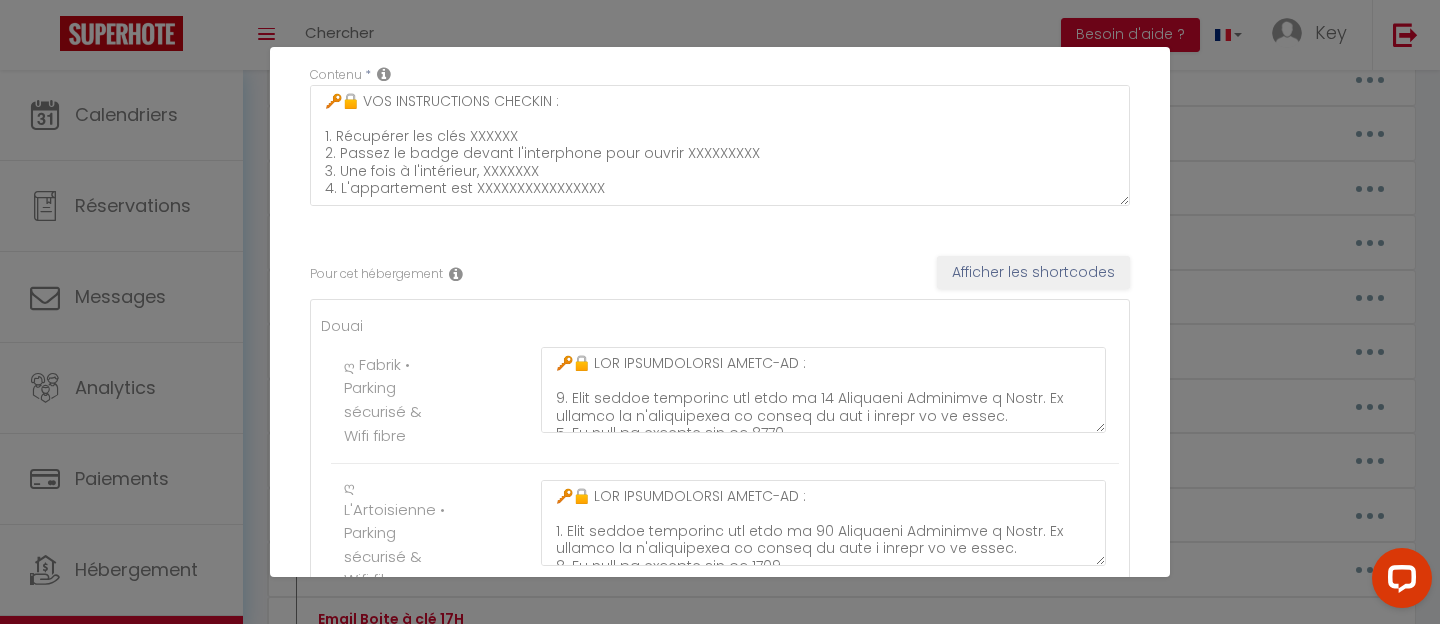 scroll, scrollTop: 154, scrollLeft: 0, axis: vertical 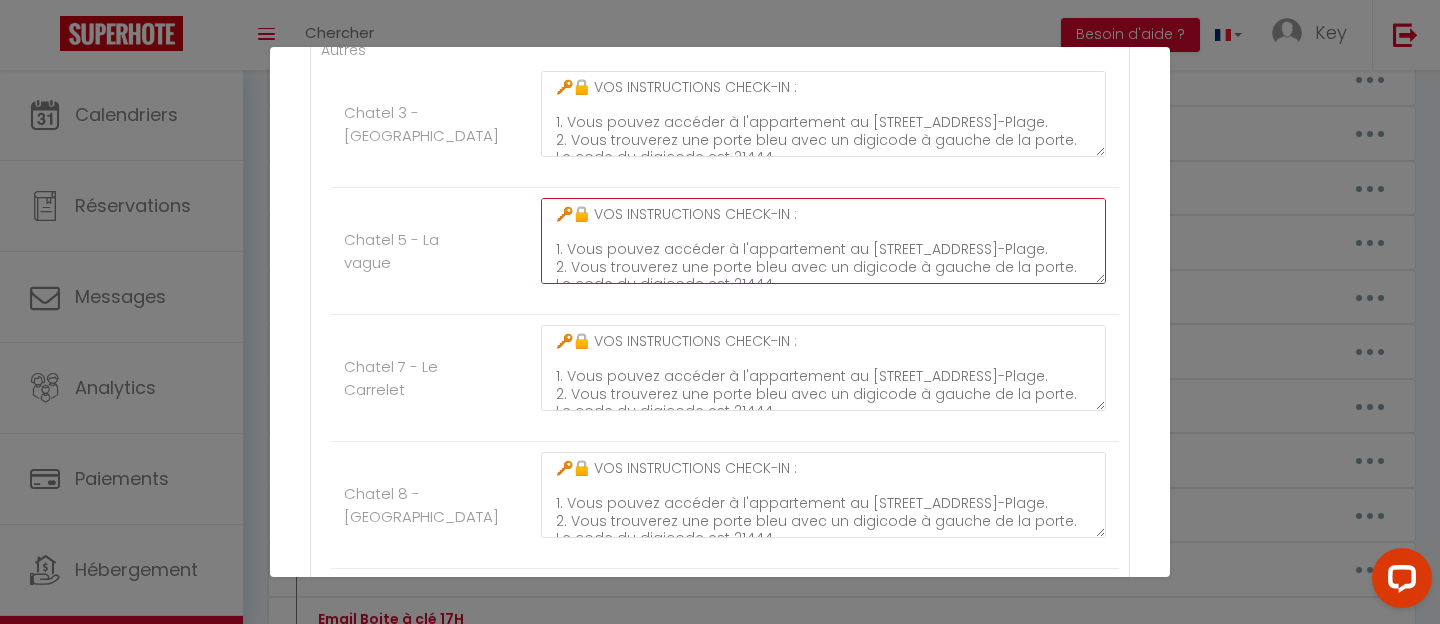 click on "🔑🔒 VOS INSTRUCTIONS CHECK-IN :
1. Vous pouvez accéder à l'appartement au [STREET_ADDRESS]-Plage.
2. Vous trouverez une porte bleu avec un digicode à gauche de la porte. Le code du digicode est 21444.
3. Devant vous vous trouverez des boîtes à clé. La vôtre est la 5. Le code est 1759.
4. Le logement est situé à l'étage. Il porte le numéro 5.
➡️ INSTRUCTIONS AVEC PHOTOS :  [URL][DOMAIN_NAME]
➡️ CODES D'ACCES : 21444 & 1759
Passez un agréable séjour ☀️" at bounding box center [823, -13345] 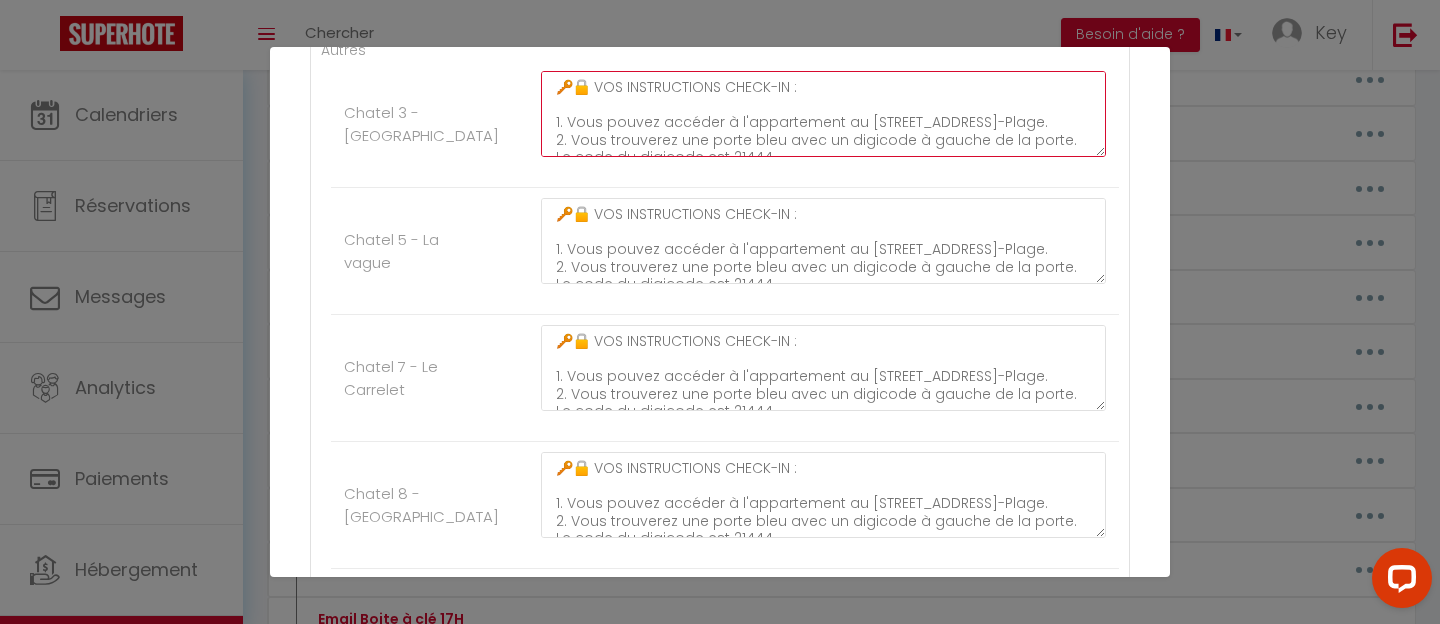 click on "🔑🔒 VOS INSTRUCTIONS CHECK-IN :
1. Vous pouvez accéder à l'appartement au [STREET_ADDRESS]-Plage.
2. Vous trouverez une porte bleu avec un digicode à gauche de la porte. Le code du digicode est 21444.
3. Devant vous vous trouverez des boîtes à clé. La vôtre est la 3. Le code est 4417.
4. Le logement est situé au fond du couloir sur votre droite. Il porte le numéro 3.
➡️ INSTRUCTIONS AVEC PHOTOS :  [URL][DOMAIN_NAME]
➡️ CODES D'ACCES : 21444 & 4417
Passez un agréable séjour ☀️" at bounding box center [823, -13478] 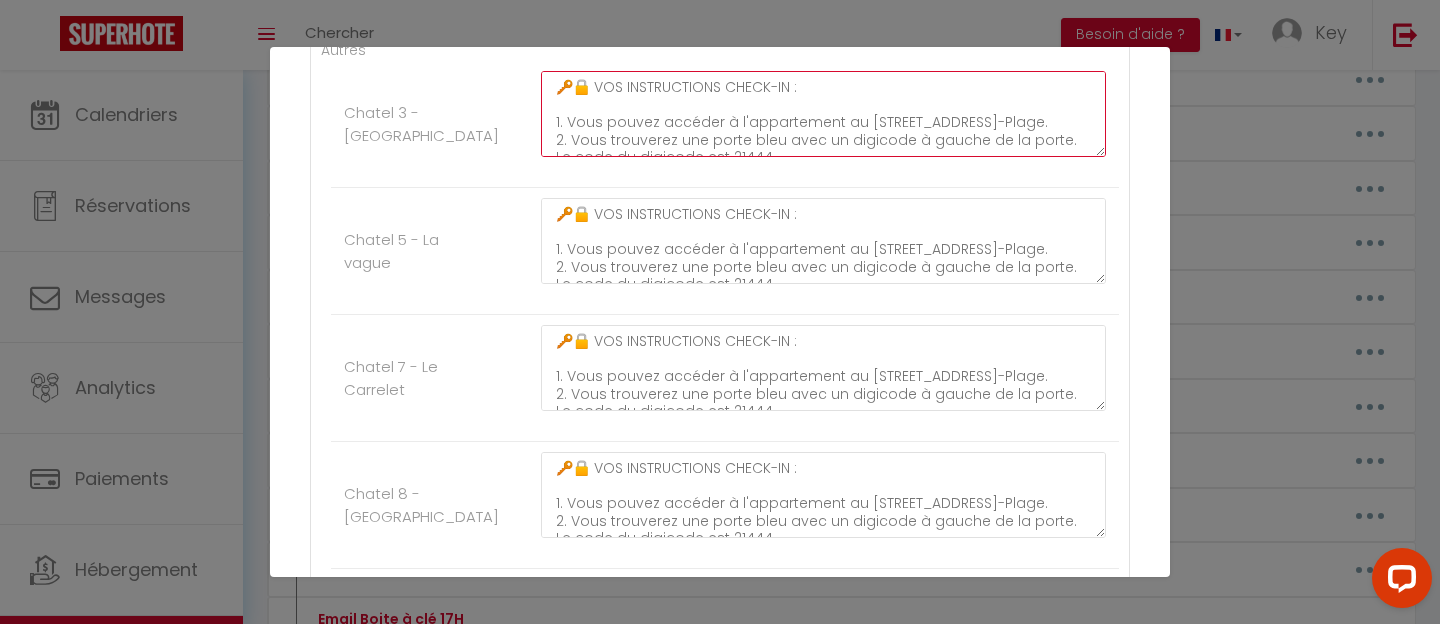 click on "🔑🔒 VOS INSTRUCTIONS CHECK-IN :
1. Vous pouvez accéder à l'appartement au [STREET_ADDRESS]-Plage.
2. Vous trouverez une porte bleu avec un digicode à gauche de la porte. Le code du digicode est 21444.
3. Devant vous vous trouverez des boîtes à clé. La vôtre est la 3. Le code est 4417.
4. Le logement est situé au fond du couloir sur votre droite. Il porte le numéro 3.
➡️ INSTRUCTIONS AVEC PHOTOS :  [URL][DOMAIN_NAME]
➡️ CODES D'ACCES : 21444 & 4417
Passez un agréable séjour ☀️" at bounding box center (823, -13478) 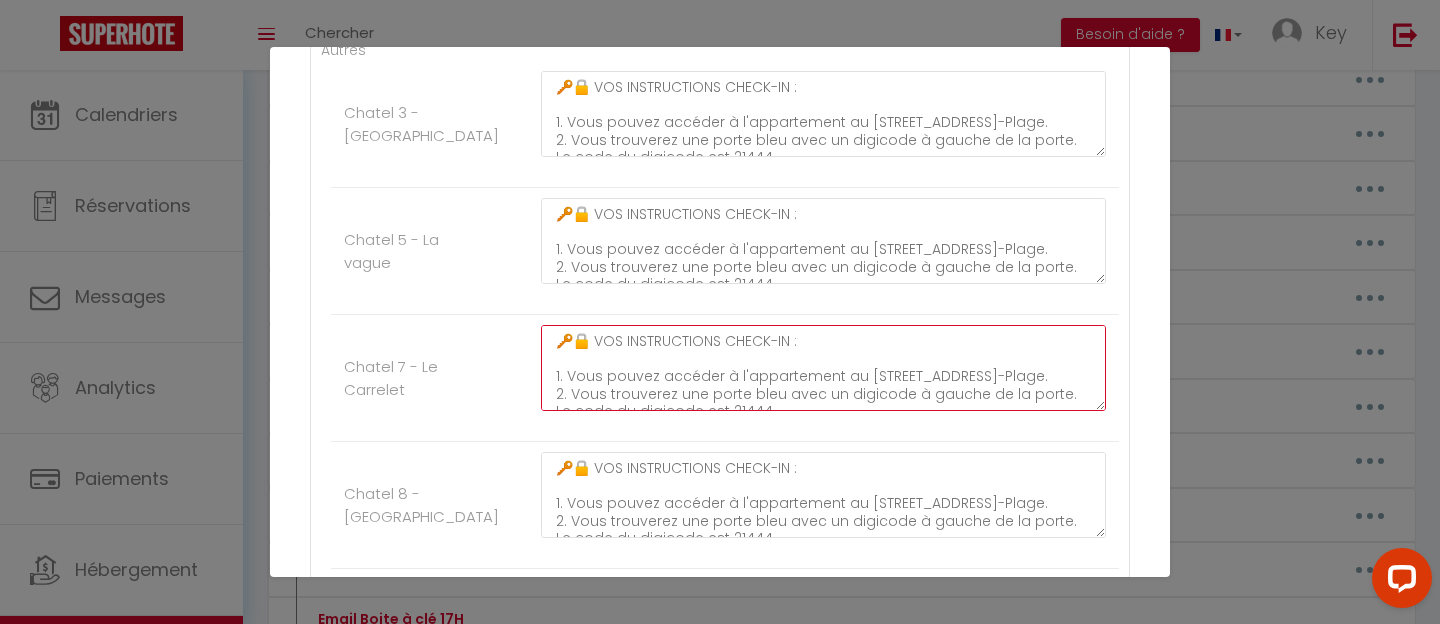 click on "Chatel 7 - Le Carrelet     🔑🔒 VOS INSTRUCTIONS CHECK-IN :
1. Vous pouvez accéder à l'appartement au [STREET_ADDRESS]-Plage.
2. Vous trouverez une porte bleu avec un digicode à gauche de la porte. Le code du digicode est 21444.
3. Devant vous vous trouverez des boîtes à clé. La vôtre est la 7. Le code est 5942.
4. Le logement est situé à l'étage. Il porte le numéro 7.
➡️ INSTRUCTIONS AVEC PHOTOS :  [URL][DOMAIN_NAME]
➡️ CODES D'ACCES : 21444 & 5942
Passez un agréable séjour ☀️" at bounding box center (725, -13202) 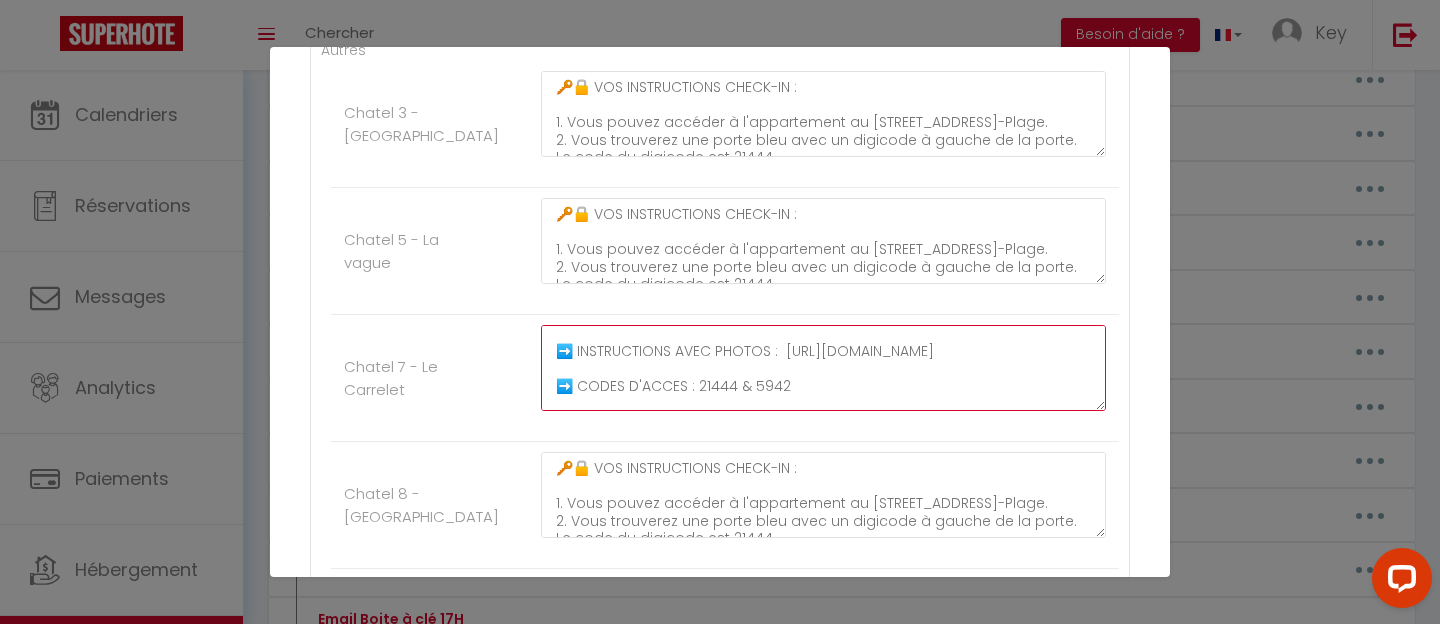 scroll, scrollTop: 210, scrollLeft: 0, axis: vertical 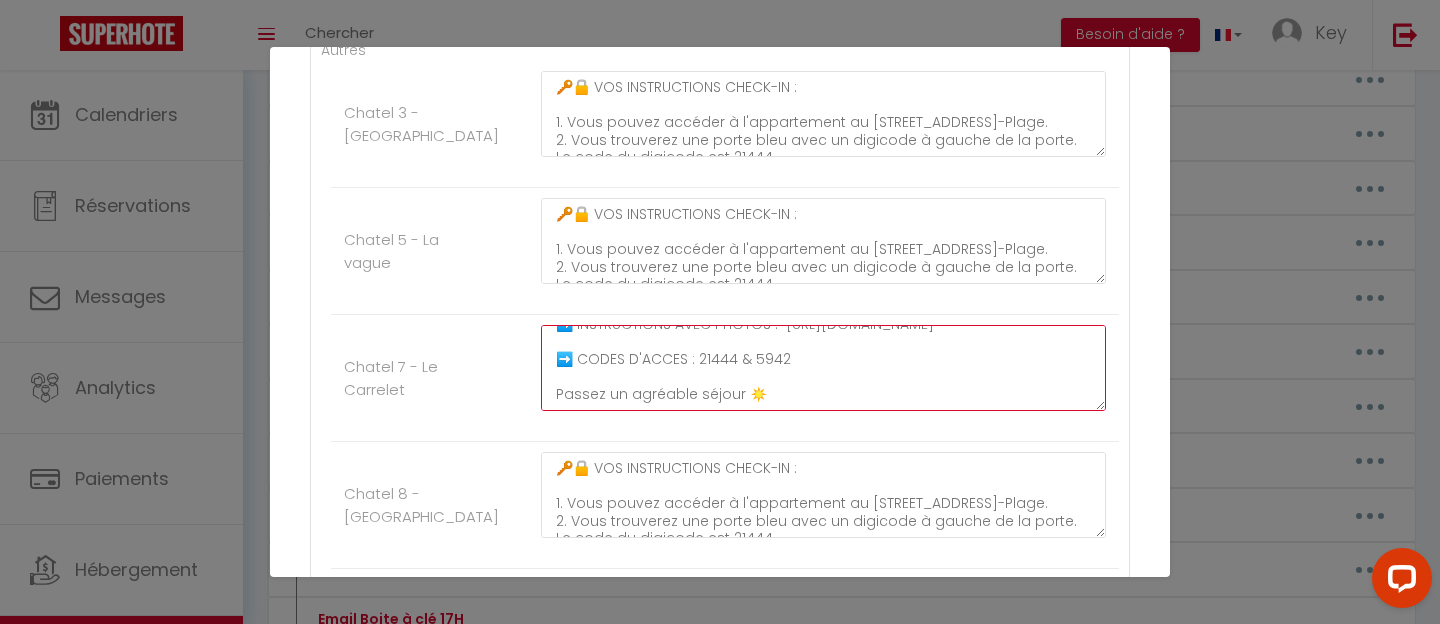 drag, startPoint x: 552, startPoint y: 391, endPoint x: 1104, endPoint y: 518, distance: 566.4212 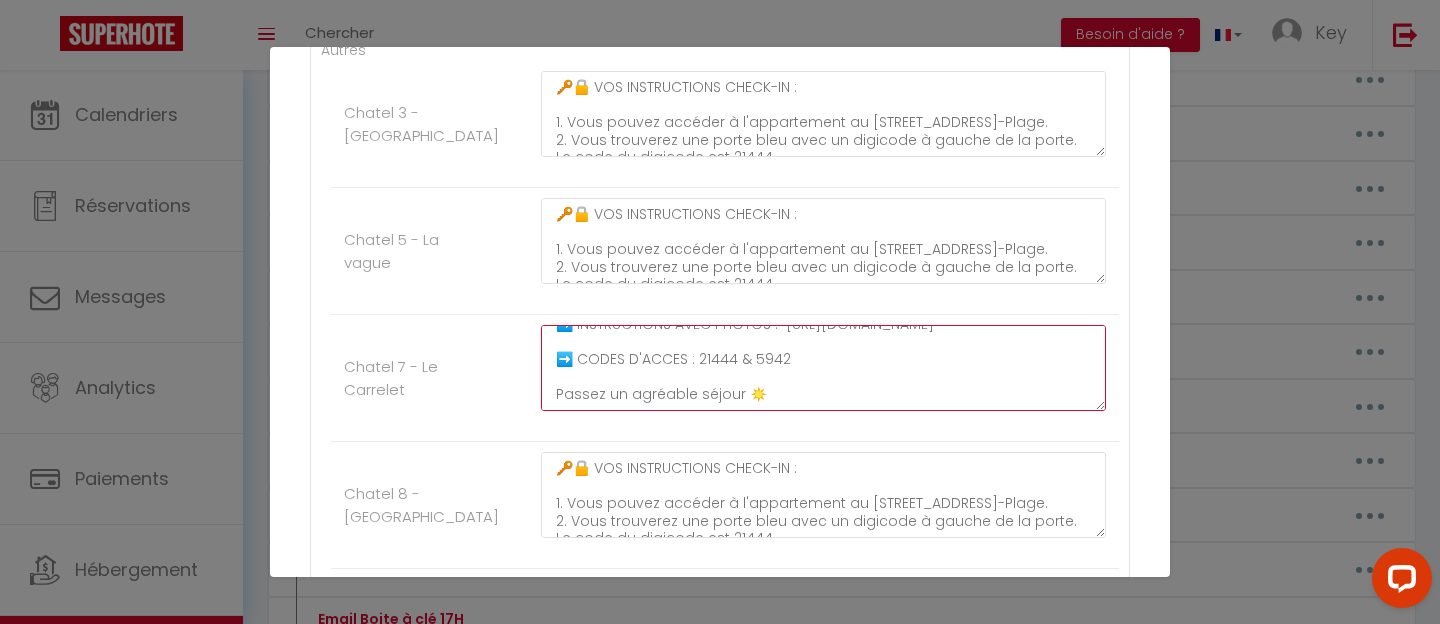 scroll, scrollTop: 209, scrollLeft: 0, axis: vertical 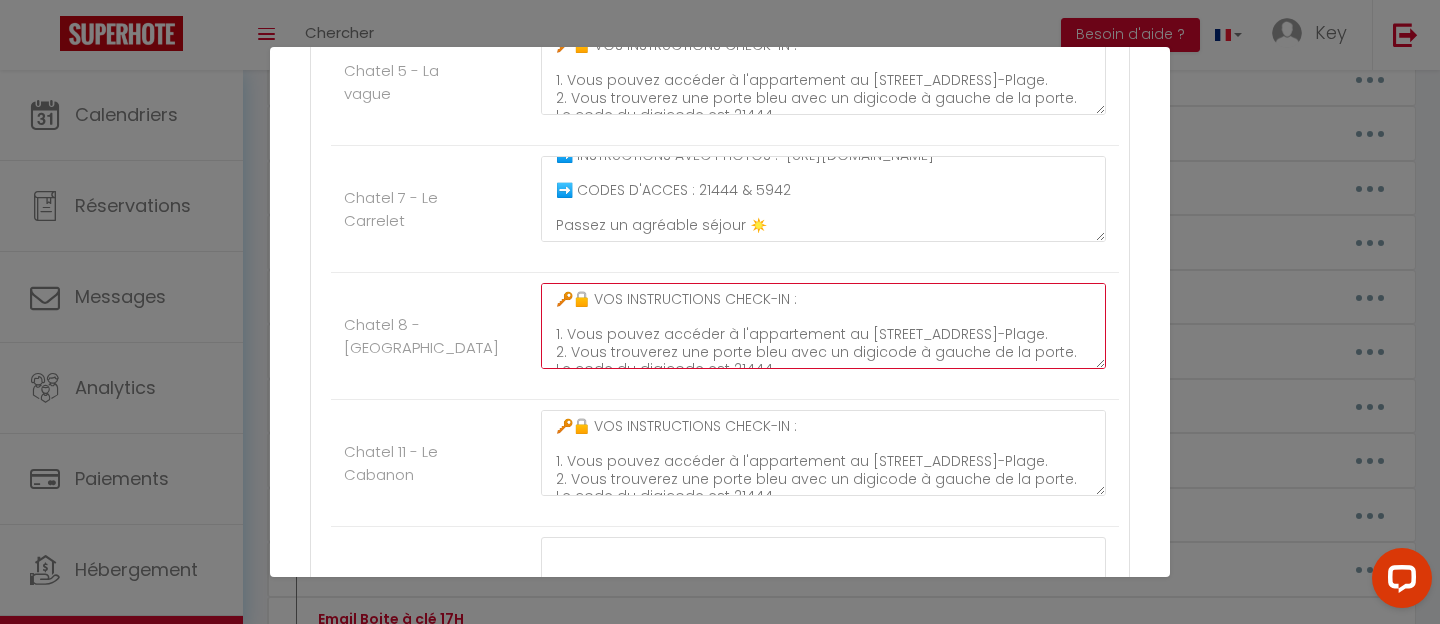 click on "🔑🔒 VOS INSTRUCTIONS CHECK-IN :
1. Vous pouvez accéder à l'appartement au [STREET_ADDRESS]-Plage.
2. Vous trouverez une porte bleu avec un digicode à gauche de la porte. Le code du digicode est 21444.
3. Devant vous vous trouverez des boîtes à clé. La vôtre est la 8. Le code est 3385.
4. Le logement est situé à l'étage. Il porte le numéro 8.
➡️ INSTRUCTIONS AVEC PHOTOS :  [URL][DOMAIN_NAME]
➡️ CODES D'ACCES : 21444 & 3385
Passez un agréable séjour ☀️" at bounding box center (823, -13254) 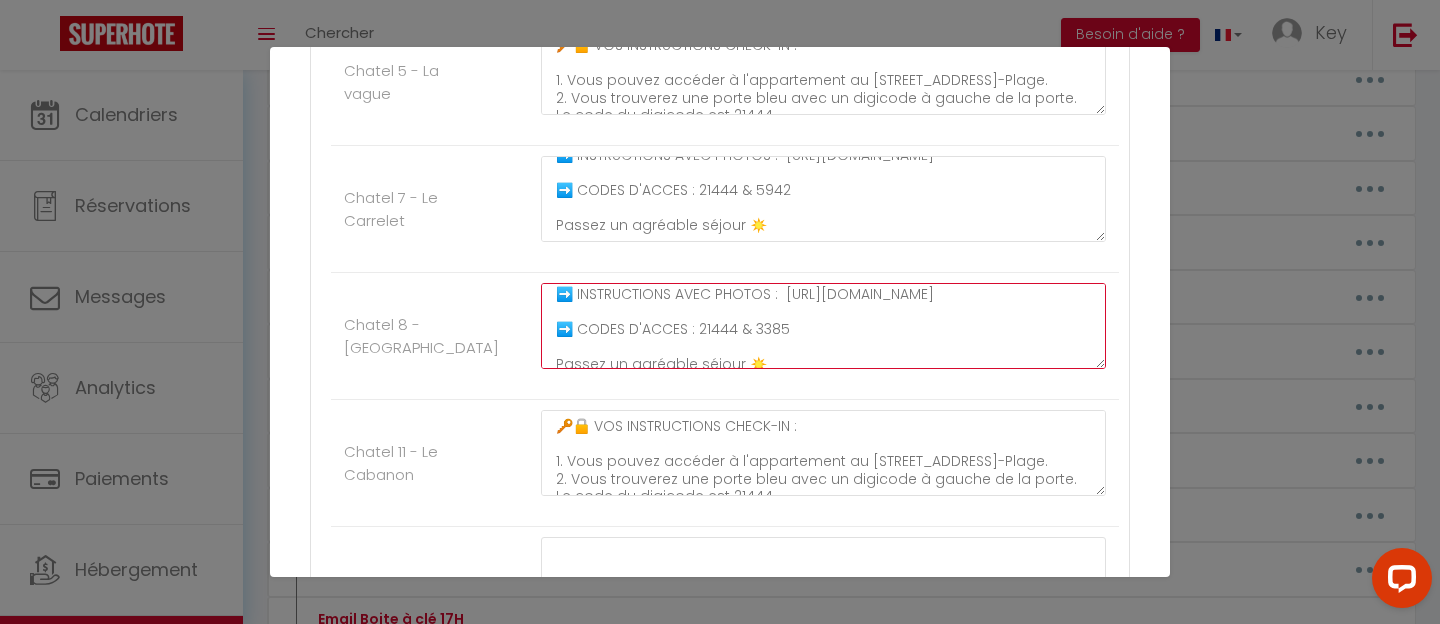 scroll, scrollTop: 227, scrollLeft: 0, axis: vertical 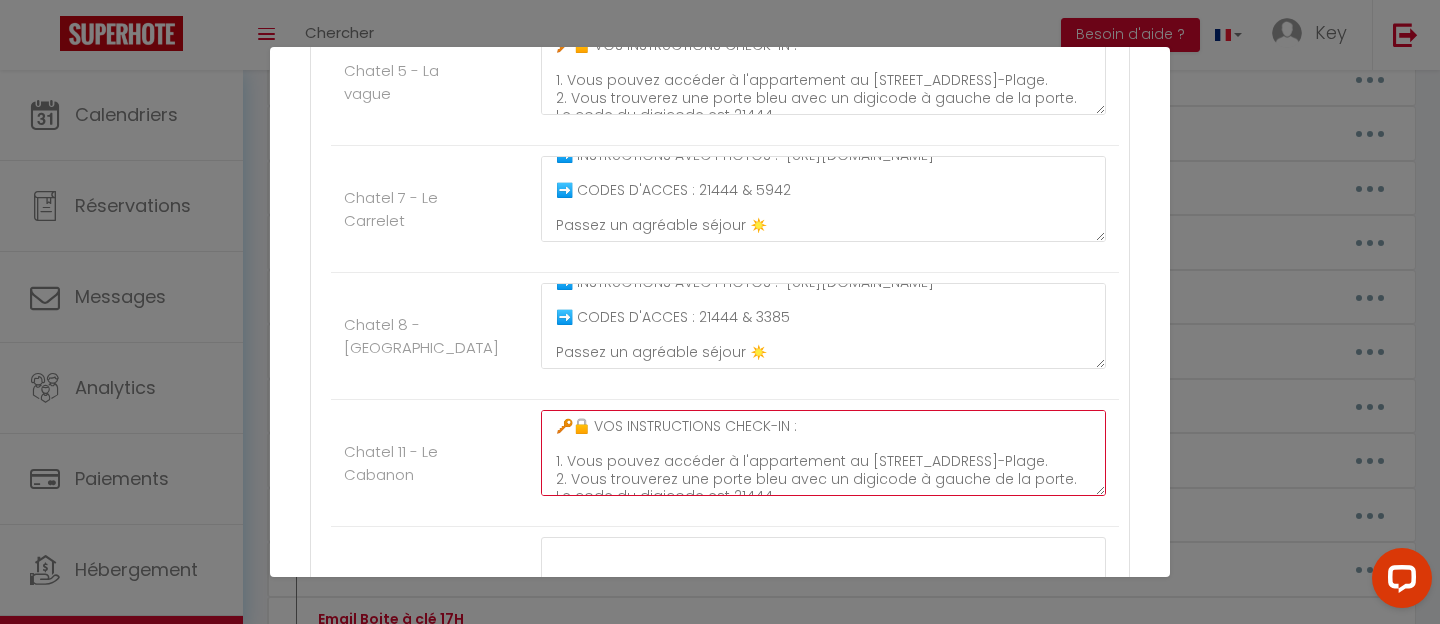 click on "🔑🔒 VOS INSTRUCTIONS CHECK-IN :
1. Vous pouvez accéder à l'appartement au [STREET_ADDRESS]-Plage.
2. Vous trouverez une porte bleu avec un digicode à gauche de la porte. Le code du digicode est 21444.
3. Devant vous vous trouverez des boîtes à clé. La vôtre est la 2. Le code est 1617.
4. Le logement est situé au fond du couloir sur votre gauche. Il porte le numéro 2.
➡️ INSTRUCTIONS AVEC PHOTOS :  [URL][DOMAIN_NAME]
➡️ CODES D'ACCES : 21444 & 1617
Passez un agréable séjour ☀️" at bounding box center [823, -13127] 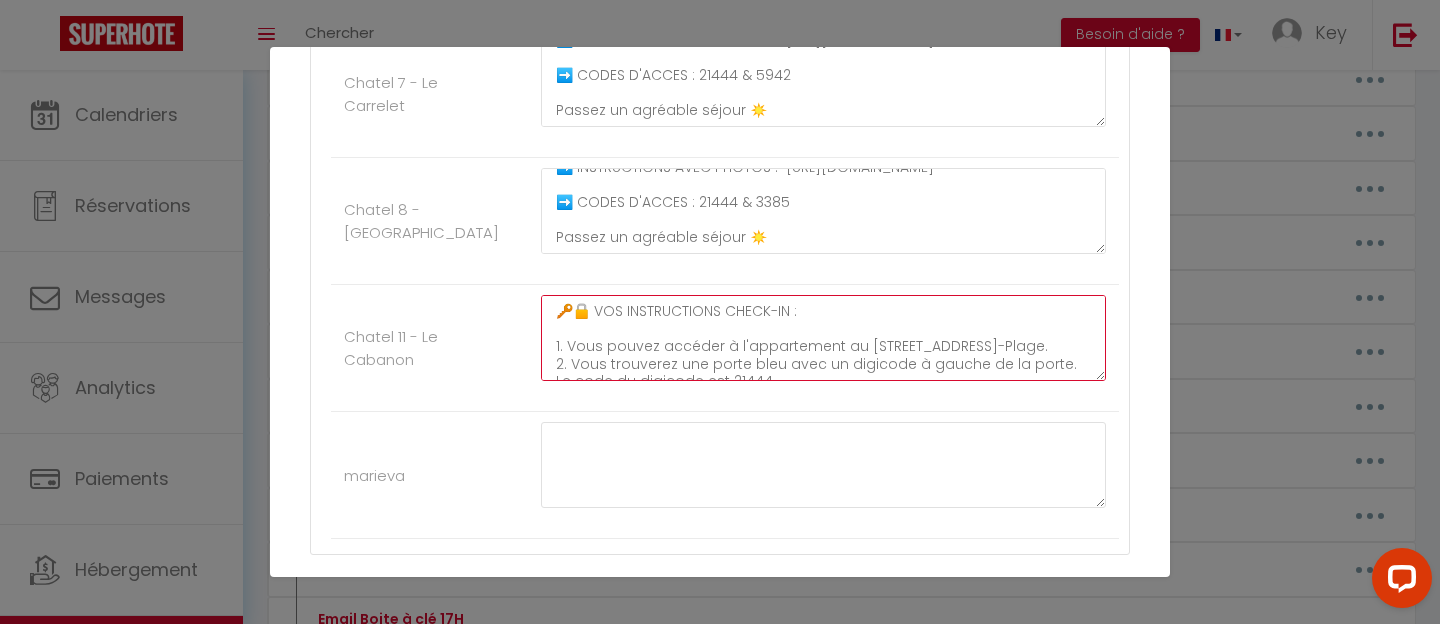 scroll, scrollTop: 14321, scrollLeft: 0, axis: vertical 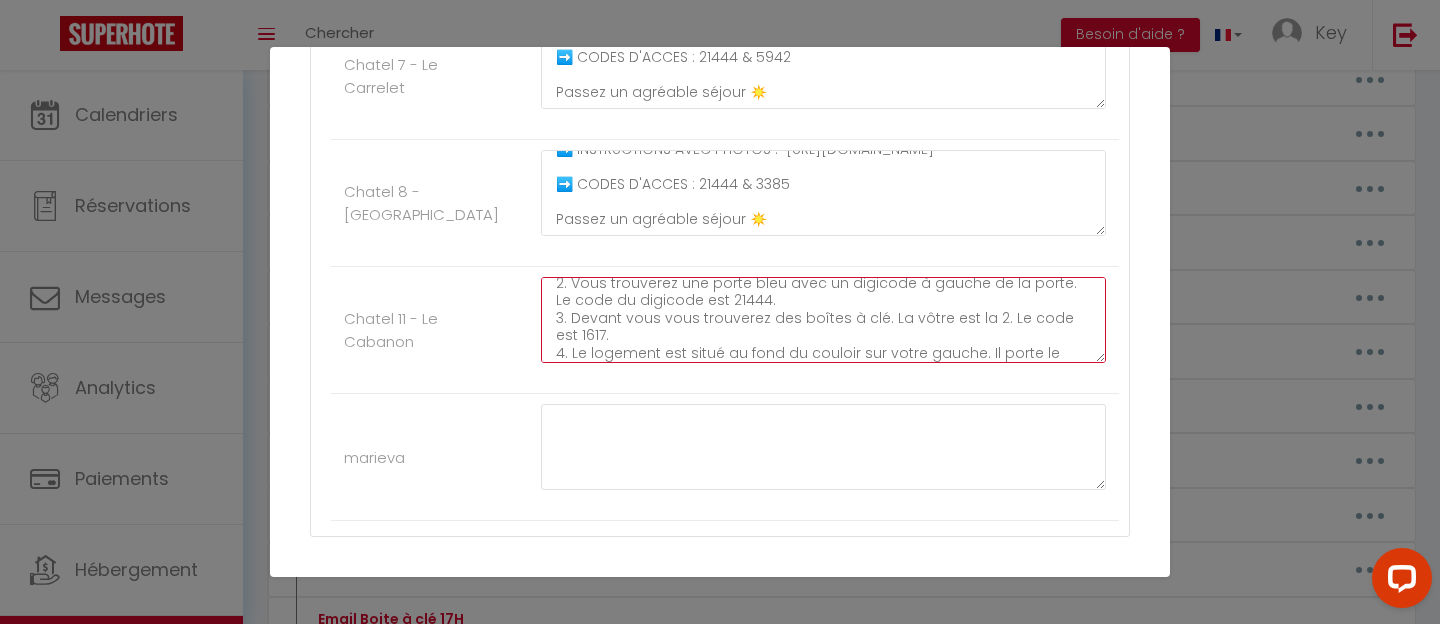 click on "🔑🔒 VOS INSTRUCTIONS CHECK-IN :
1. Vous pouvez accéder à l'appartement au [STREET_ADDRESS]-Plage.
2. Vous trouverez une porte bleu avec un digicode à gauche de la porte. Le code du digicode est 21444.
3. Devant vous vous trouverez des boîtes à clé. La vôtre est la 2. Le code est 1617.
4. Le logement est situé au fond du couloir sur votre gauche. Il porte le numéro 2.
➡️ INSTRUCTIONS AVEC PHOTOS :  [URL][DOMAIN_NAME]
➡️ CODES D'ACCES : 21444 & 1617
Passez un agréable séjour ☀️" at bounding box center (823, -13260) 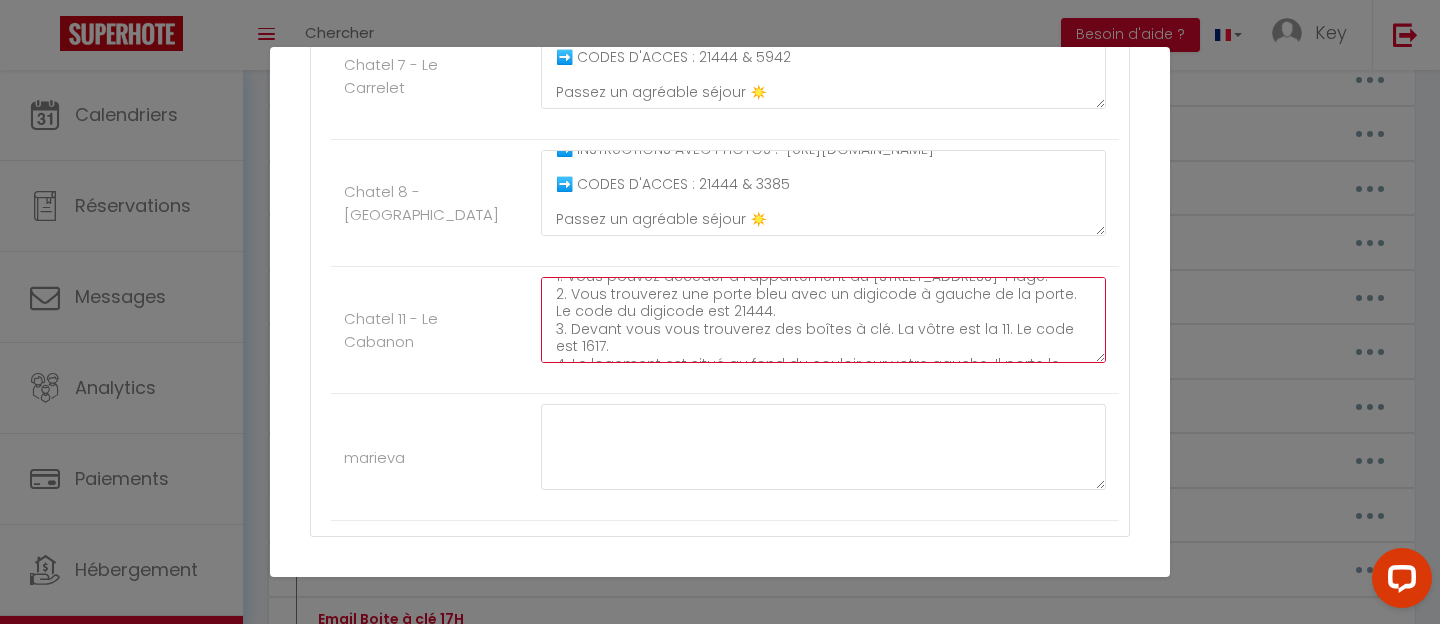 scroll, scrollTop: 44, scrollLeft: 0, axis: vertical 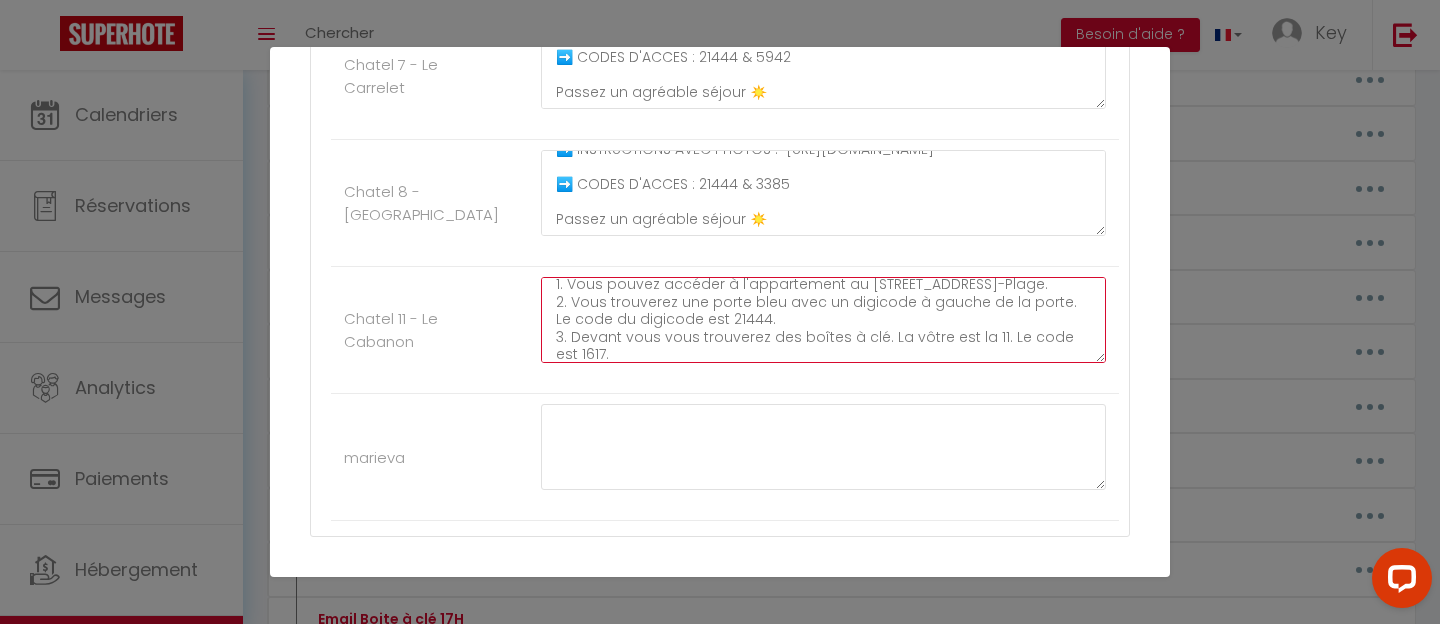drag, startPoint x: 694, startPoint y: 370, endPoint x: 1064, endPoint y: 382, distance: 370.19455 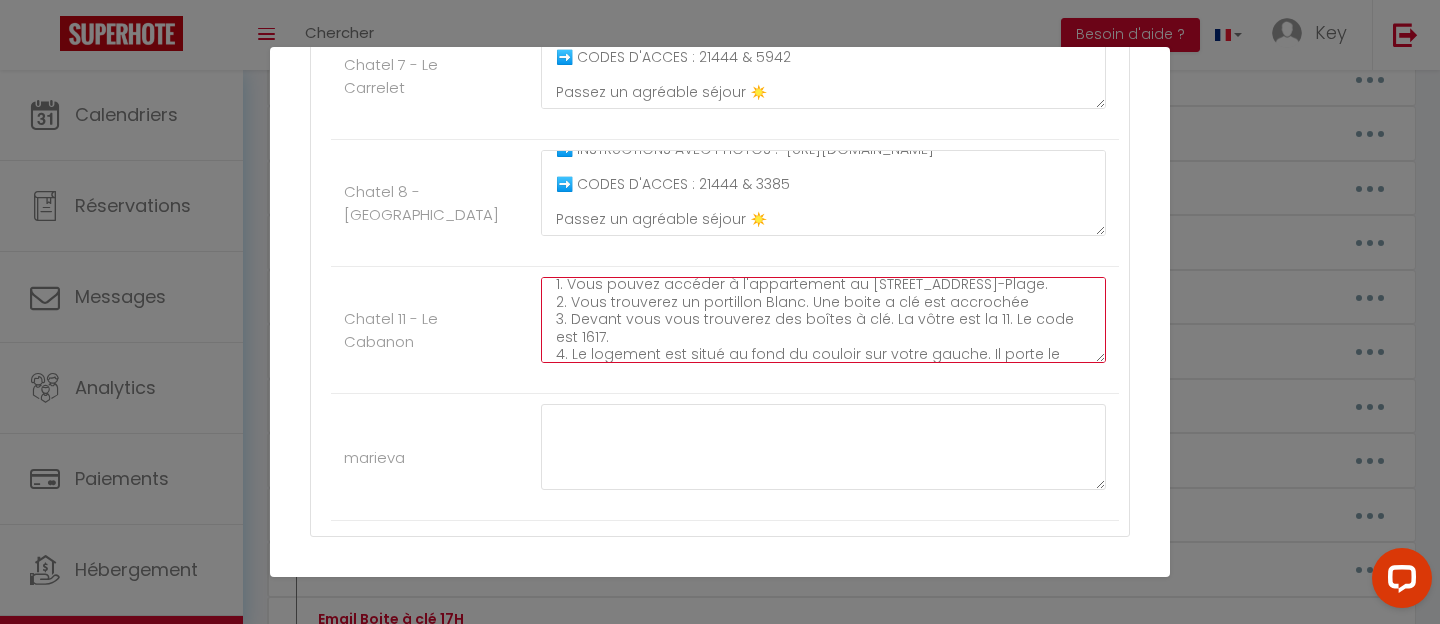 click on "🔑🔒 VOS INSTRUCTIONS CHECK-IN :
1. Vous pouvez accéder à l'appartement au [STREET_ADDRESS]-Plage.
2. Vous trouverez un portillon Blanc. Une boite a clé est accrochée
3. Devant vous vous trouverez des boîtes à clé. La vôtre est la 11. Le code est 1617.
4. Le logement est situé au fond du couloir sur votre gauche. Il porte le numéro 2.
➡️ INSTRUCTIONS AVEC PHOTOS :  [URL][DOMAIN_NAME]
➡️ CODES D'ACCES : 21444 & 1617
Passez un agréable séjour ☀️" at bounding box center (823, -13260) 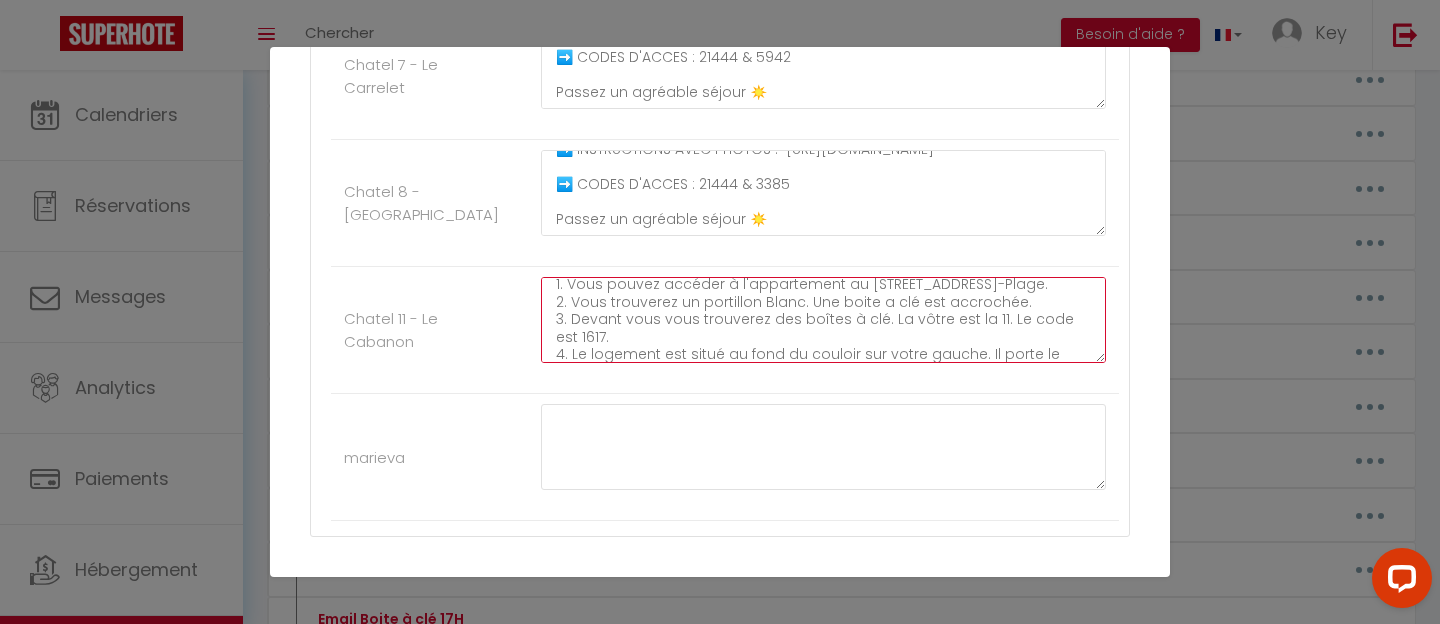 scroll, scrollTop: 78, scrollLeft: 0, axis: vertical 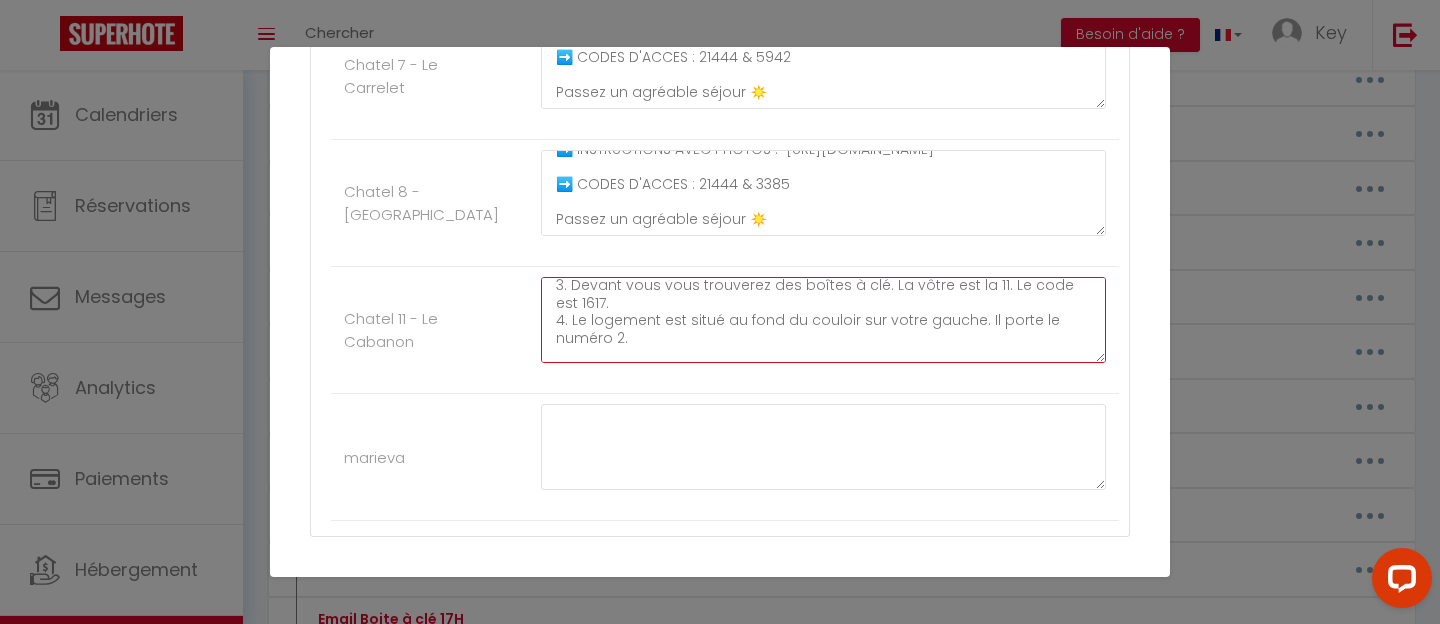 drag, startPoint x: 571, startPoint y: 352, endPoint x: 996, endPoint y: 355, distance: 425.0106 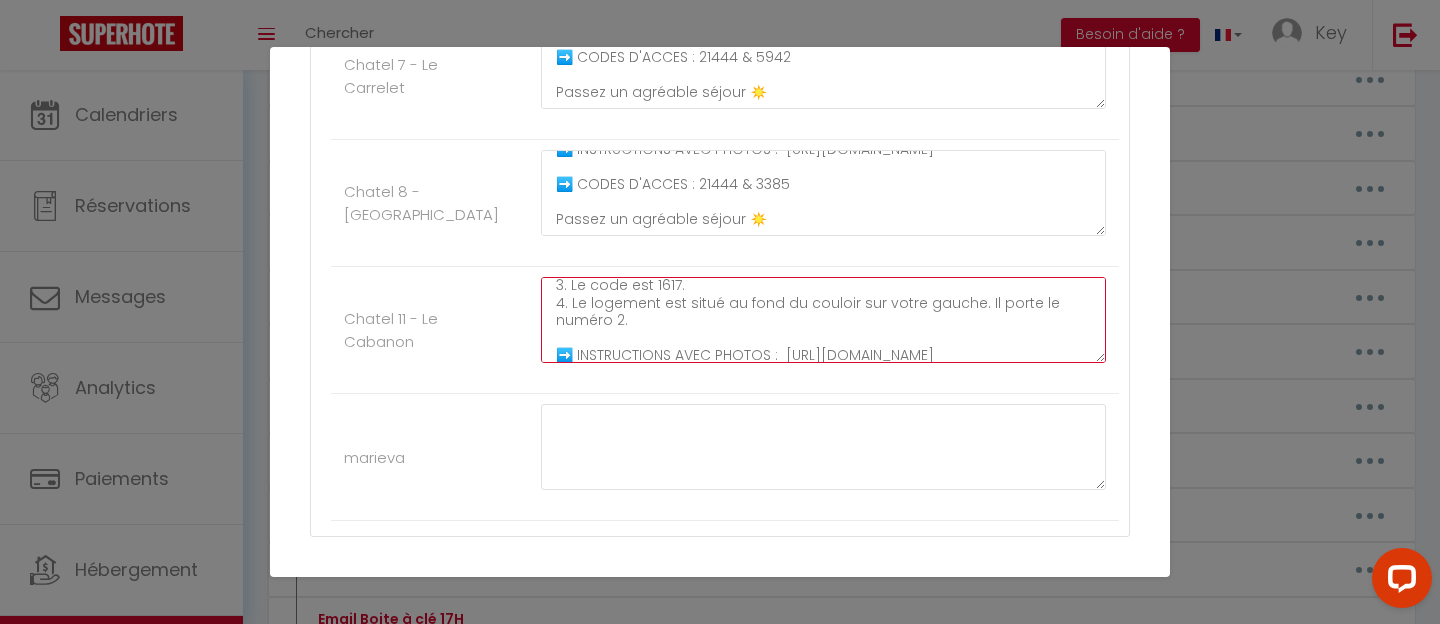 click on "🔑🔒 VOS INSTRUCTIONS CHECK-IN :
1. Vous pouvez accéder à l'appartement au [STREET_ADDRESS]-Plage.
2. Vous trouverez un portillon Blanc. Une boite a clé est accrochée.
3. Le code est 1617.
4. Le logement est situé au fond du couloir sur votre gauche. Il porte le numéro 2.
➡️ INSTRUCTIONS AVEC PHOTOS :  [URL][DOMAIN_NAME]
➡️ CODES D'ACCES : 21444 & 1617
Passez un agréable séjour ☀️" at bounding box center (823, -13260) 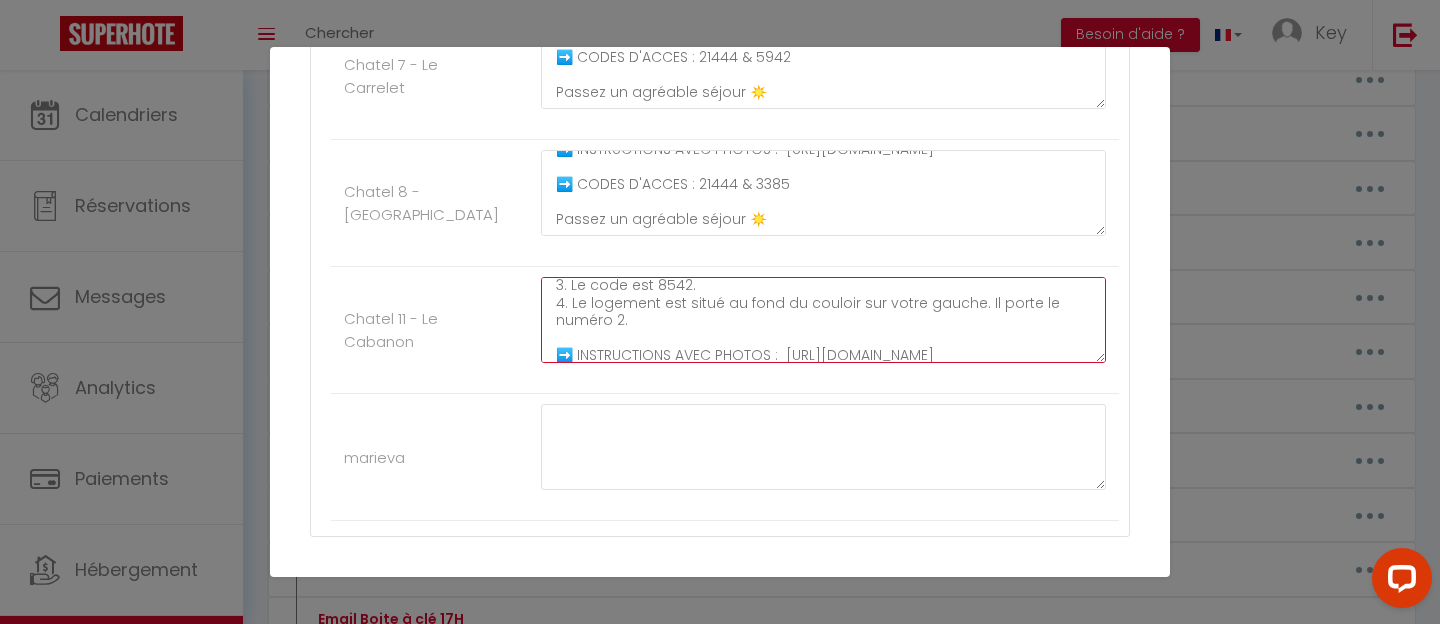 click on "🔑🔒 VOS INSTRUCTIONS CHECK-IN :
1. Vous pouvez accéder à l'appartement au [STREET_ADDRESS]-Plage.
2. Vous trouverez un portillon Blanc. Une boite a clé est accrochée.
3. Le code est 8542.
4. Le logement est situé au fond du couloir sur votre gauche. Il porte le numéro 2.
➡️ INSTRUCTIONS AVEC PHOTOS :  [URL][DOMAIN_NAME]
➡️ CODES D'ACCES : 21444 & 1617
Passez un agréable séjour ☀️" at bounding box center (823, -13260) 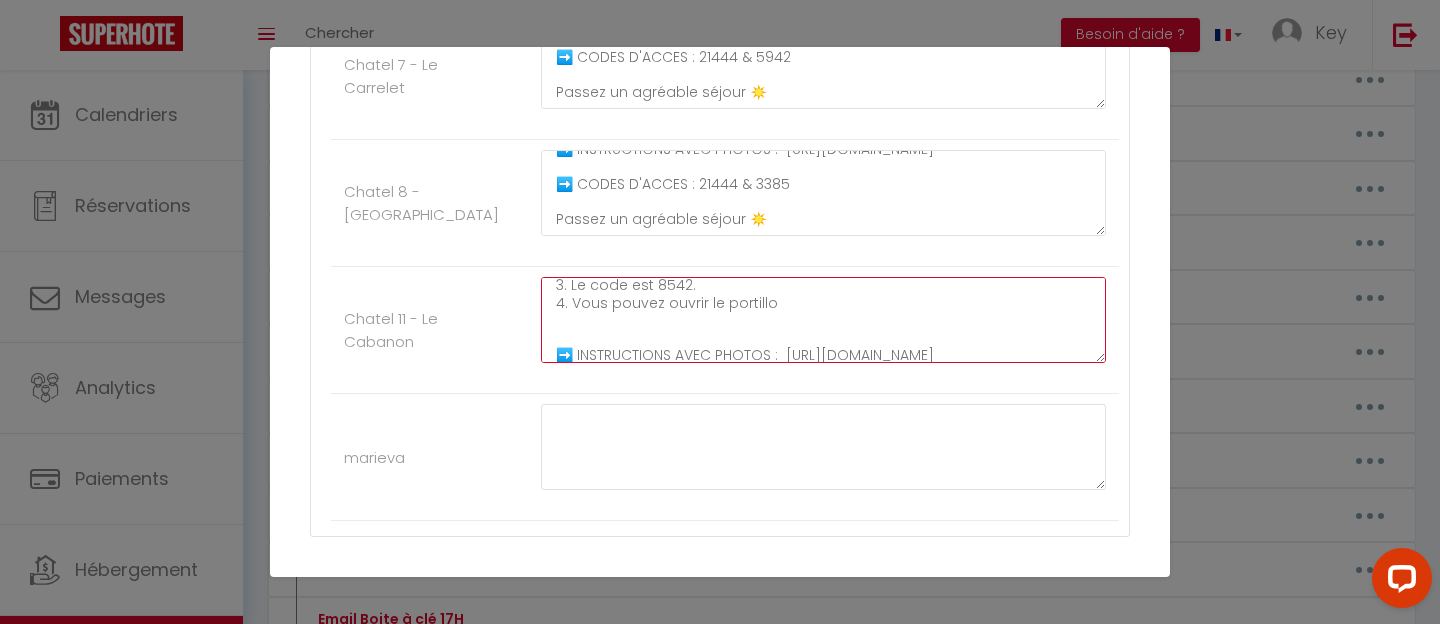 click on "🔑🔒 VOS INSTRUCTIONS CHECK-IN :
1. Vous pouvez accéder à l'appartement au [STREET_ADDRESS]-Plage.
2. Vous trouverez un portillon Blanc. Une boite a clé est accrochée.
3. Le code est 8542.
4. Vous pouvez ouvrir le portillo
➡️ INSTRUCTIONS AVEC PHOTOS :  [URL][DOMAIN_NAME]
➡️ CODES D'ACCES : 21444 & 1617
Passez un agréable séjour ☀️" at bounding box center [823, -13260] 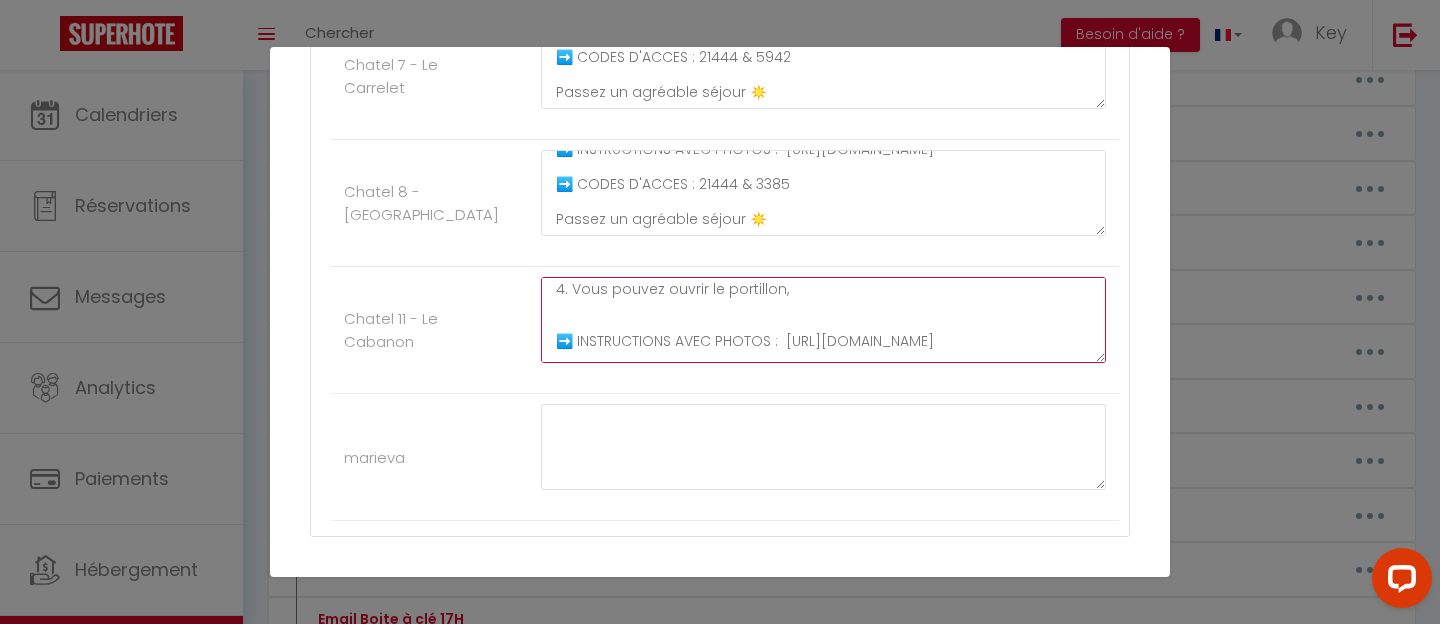 scroll, scrollTop: 85, scrollLeft: 0, axis: vertical 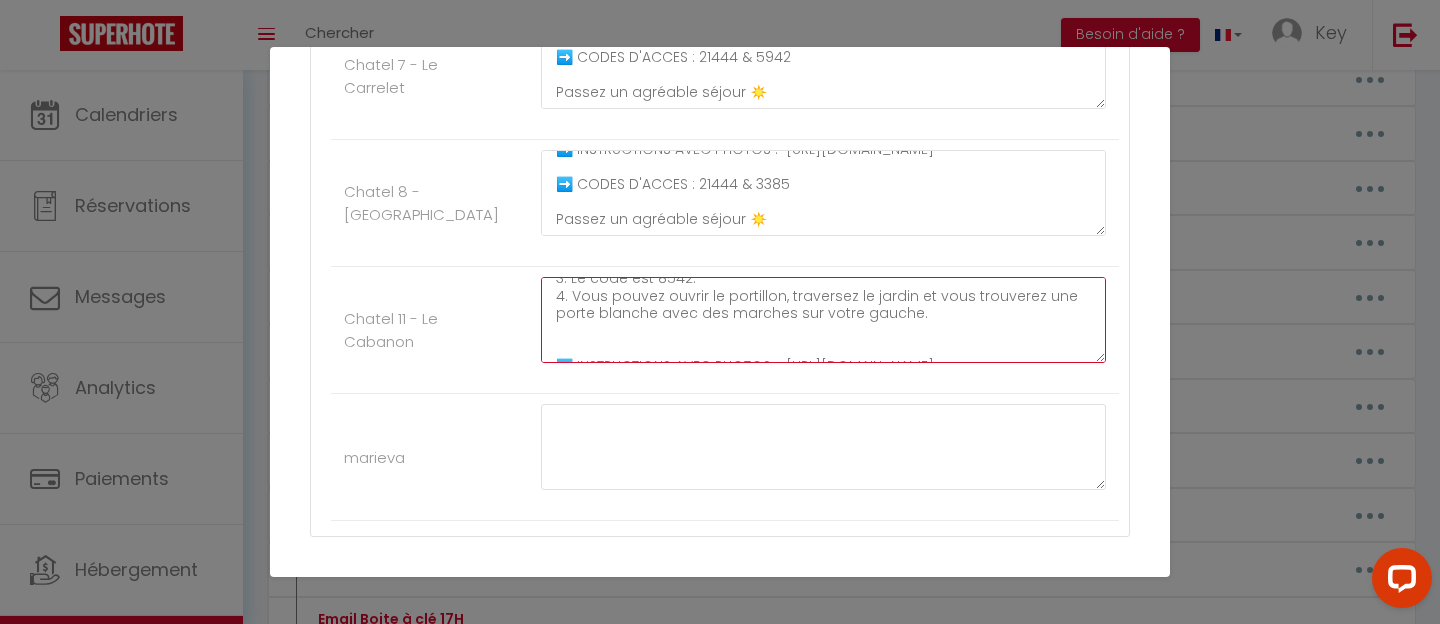 click on "🔑🔒 VOS INSTRUCTIONS CHECK-IN :
1. Vous pouvez accéder à l'appartement au [STREET_ADDRESS]-Plage.
2. Vous trouverez un portillon Blanc. Une boite a clé est accrochée.
3. Le code est 8542.
4. Vous pouvez ouvrir le portillon, traversez le jardin et vous trouverez une porte blanche avec des marches sur votre gauche.
➡️ INSTRUCTIONS AVEC PHOTOS :  [URL][DOMAIN_NAME]
➡️ CODES D'ACCES : 21444 & 1617
Passez un agréable séjour ☀️" at bounding box center (823, -13260) 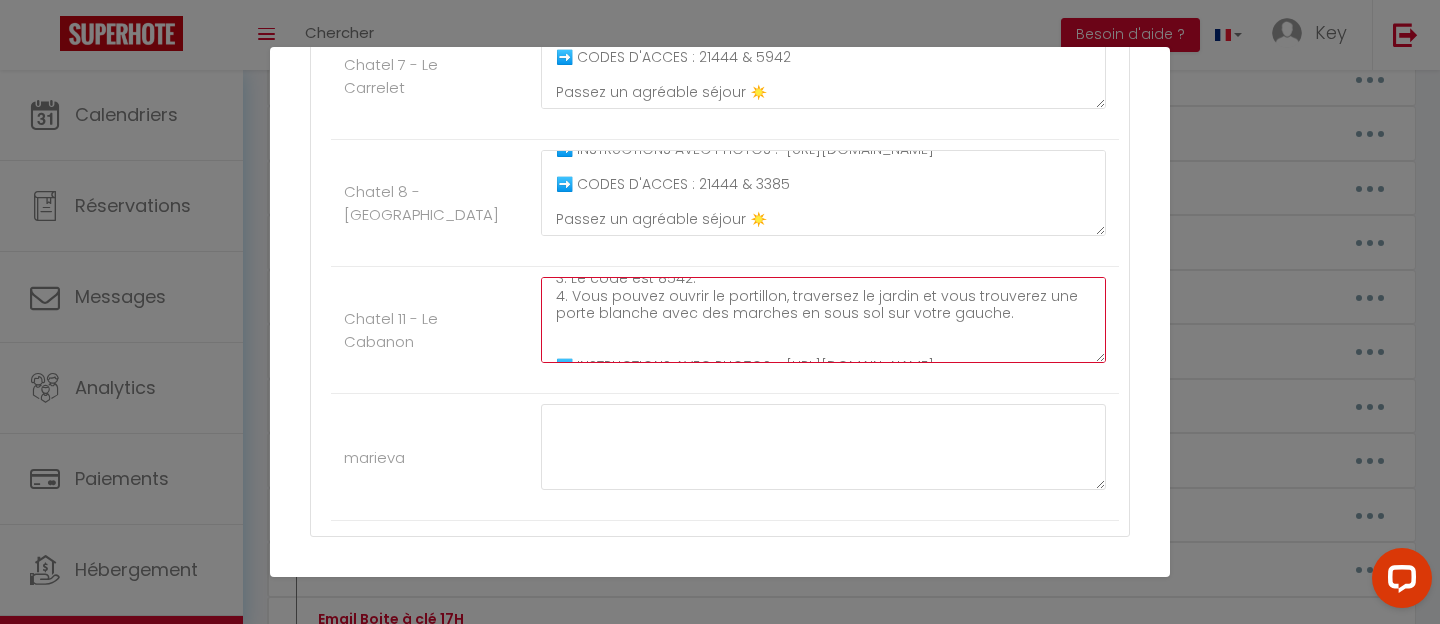 click on "🔑🔒 VOS INSTRUCTIONS CHECK-IN :
1. Vous pouvez accéder à l'appartement au [STREET_ADDRESS]-Plage.
2. Vous trouverez un portillon Blanc. Une boite a clé est accrochée.
3. Le code est 8542.
4. Vous pouvez ouvrir le portillon, traversez le jardin et vous trouverez une porte blanche avec des marches en sous sol sur votre gauche.
➡️ INSTRUCTIONS AVEC PHOTOS :  [URL][DOMAIN_NAME]
➡️ CODES D'ACCES : 21444 & 1617
Passez un agréable séjour ☀️" at bounding box center (823, -13260) 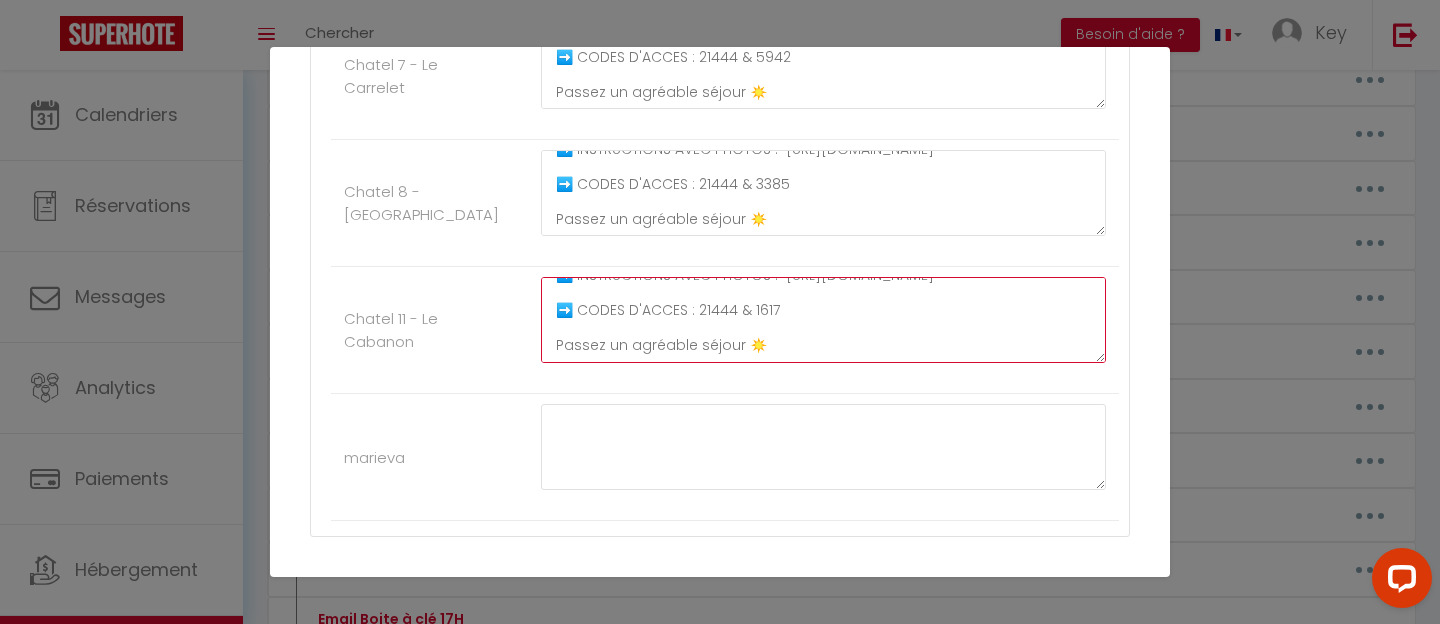 scroll, scrollTop: 262, scrollLeft: 0, axis: vertical 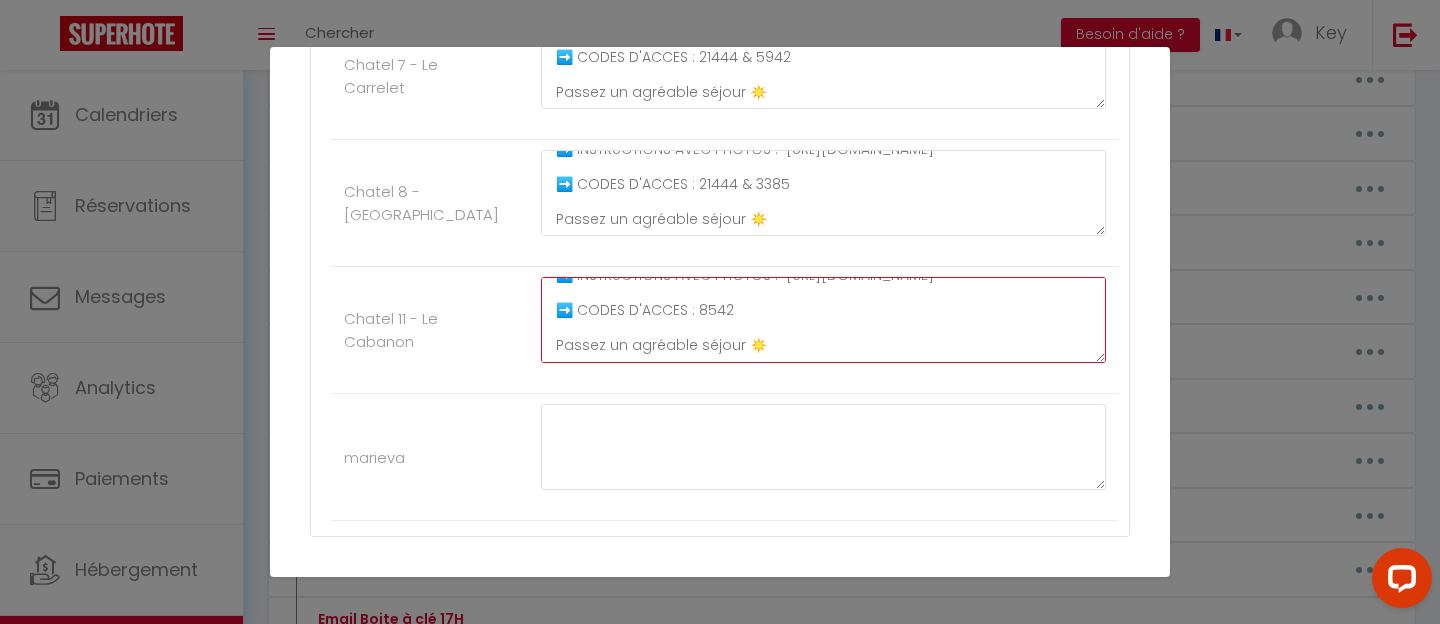 type on "🔑🔒 VOS INSTRUCTIONS CHECK-IN :
1. Vous pouvez accéder à l'appartement au [STREET_ADDRESS]-Plage.
2. Vous trouverez un portillon Blanc. Une boite a clé est accrochée.
3. Le code est 8542.
4. Vous pouvez ouvrir le portillon, traversez le jardin et vous trouverez une porte blanche avec des marches en sous sol sur votre gauche.
5. Ouvrez la porte avec l'une des clés.
6. Votre logement se trouve sur la gauche, vous pouvez ouvrir la porte avec la dernière clé.
➡️ INSTRUCTIONS AVEC PHOTOS :  [URL][DOMAIN_NAME]
➡️ CODES D'ACCES : 8542
Passez un agréable séjour ☀️" 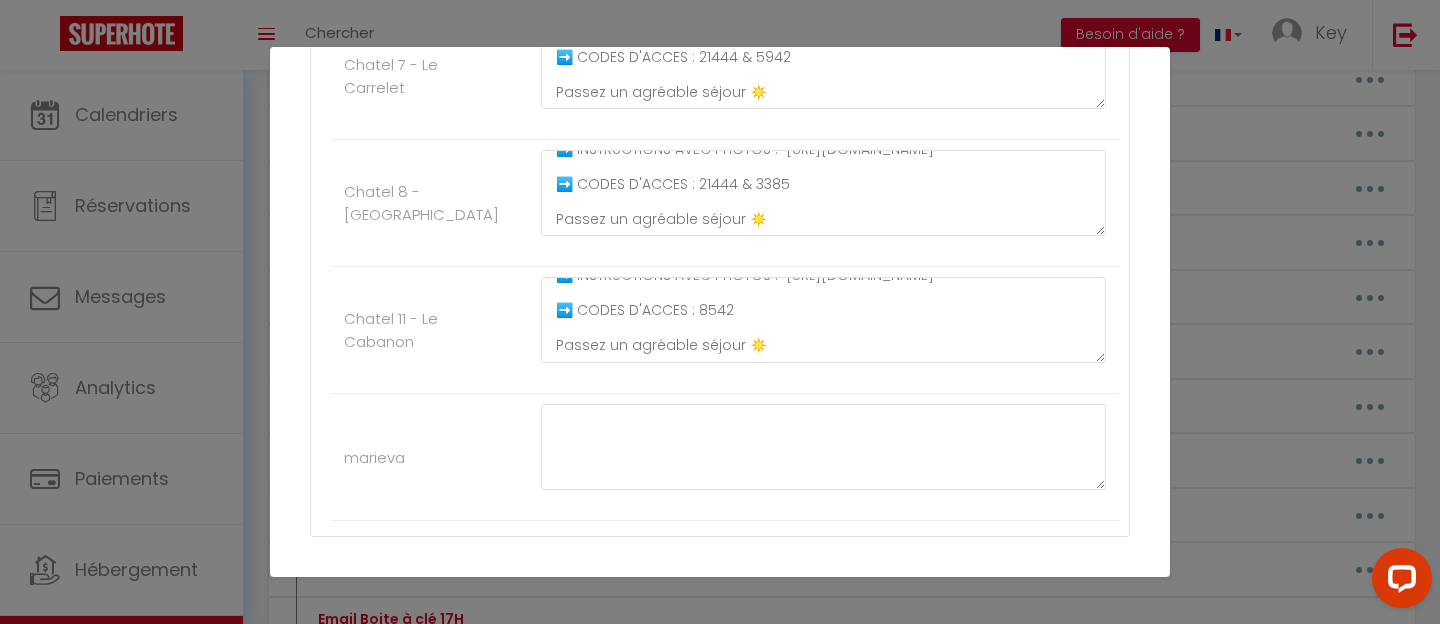 click on "Chatel 11 - Le Cabanon     🔑🔒 VOS INSTRUCTIONS CHECK-IN :
1. Vous pouvez accéder à l'appartement au [STREET_ADDRESS]-Plage.
2. Vous trouverez un portillon Blanc. Une boite a clé est accrochée.
3. Le code est 8542.
4. Vous pouvez ouvrir le portillon, traversez le jardin et vous trouverez une porte blanche avec des marches en sous sol sur votre gauche.
5. Ouvrez la porte avec l'une des clés.
6. Votre logement se trouve sur la gauche, vous pouvez ouvrir la porte avec la dernière clé.
➡️ INSTRUCTIONS AVEC PHOTOS :  [URL][DOMAIN_NAME]
➡️ CODES D'ACCES : 8542
Passez un agréable séjour ☀️" at bounding box center (725, -13250) 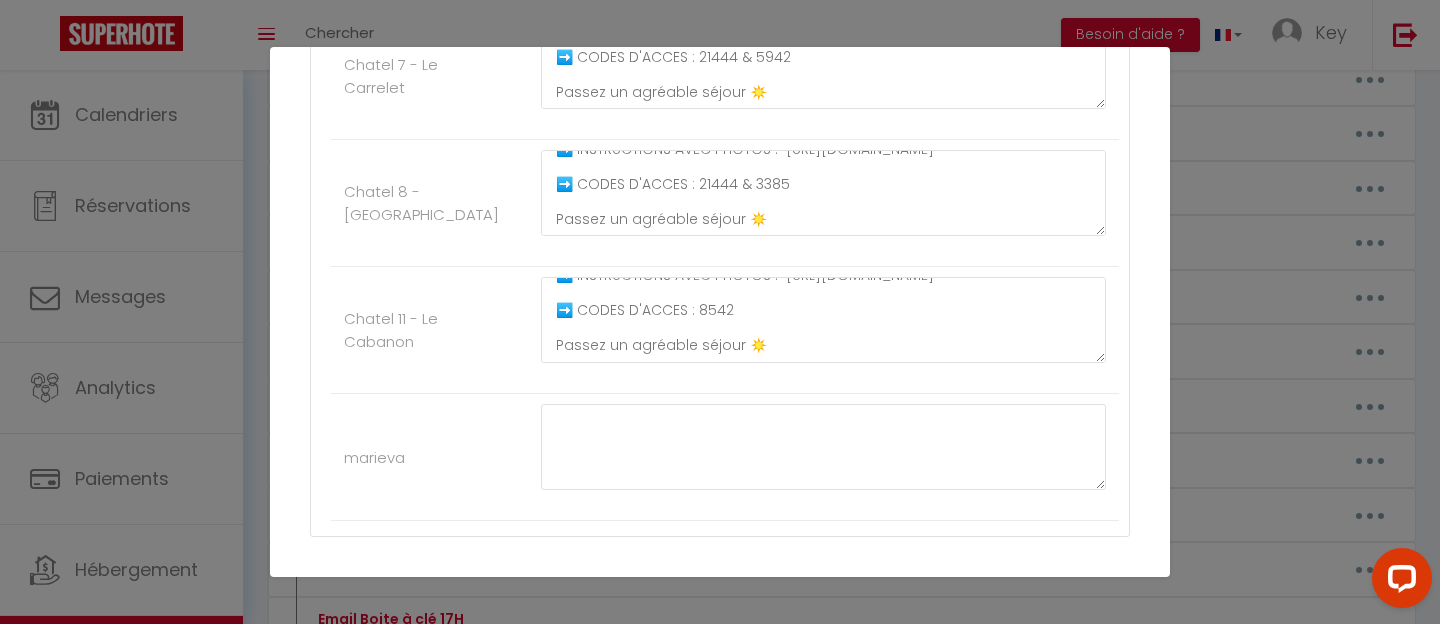 scroll, scrollTop: 14465, scrollLeft: 0, axis: vertical 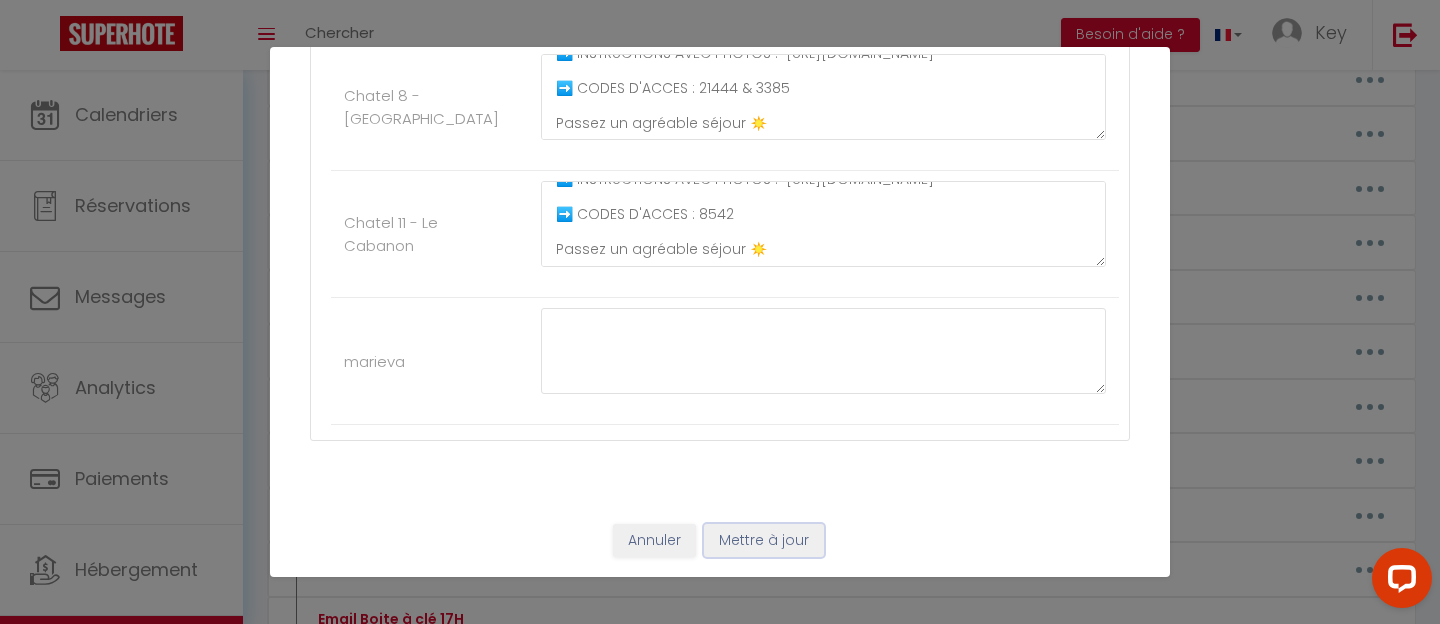 click on "Mettre à jour" at bounding box center (764, 541) 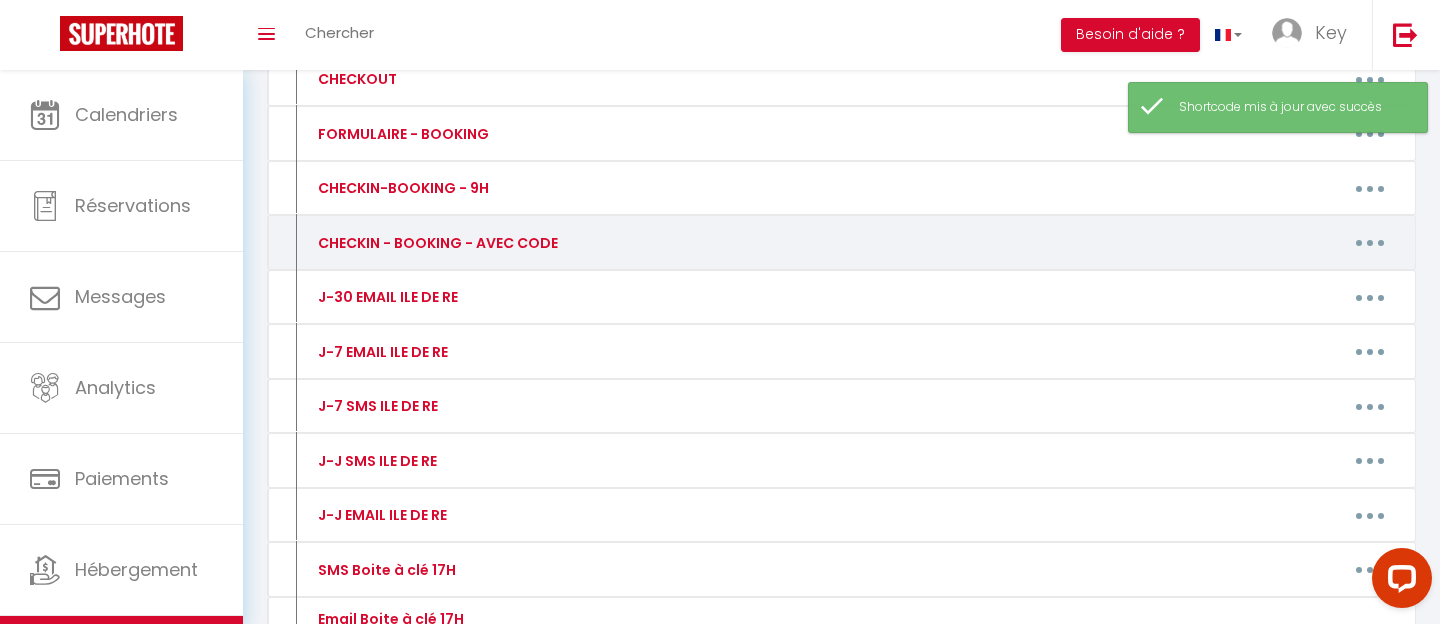 click at bounding box center (1370, 243) 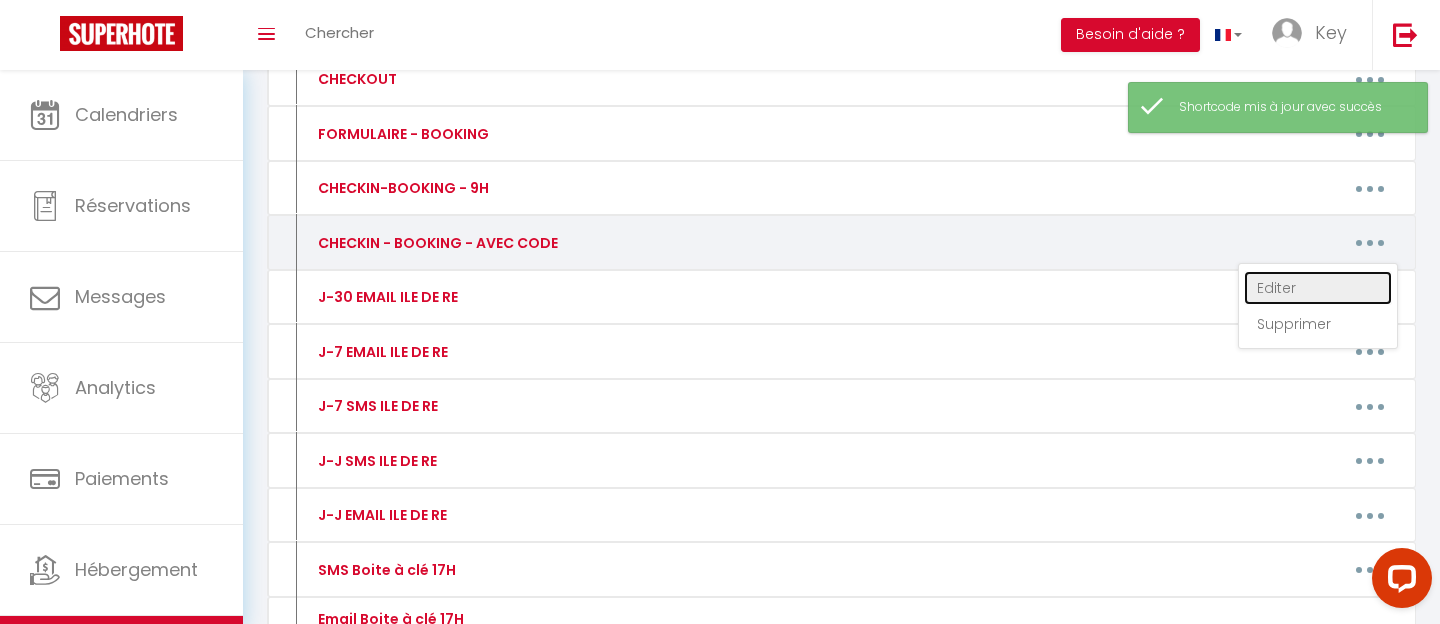 click on "Editer" at bounding box center [1318, 288] 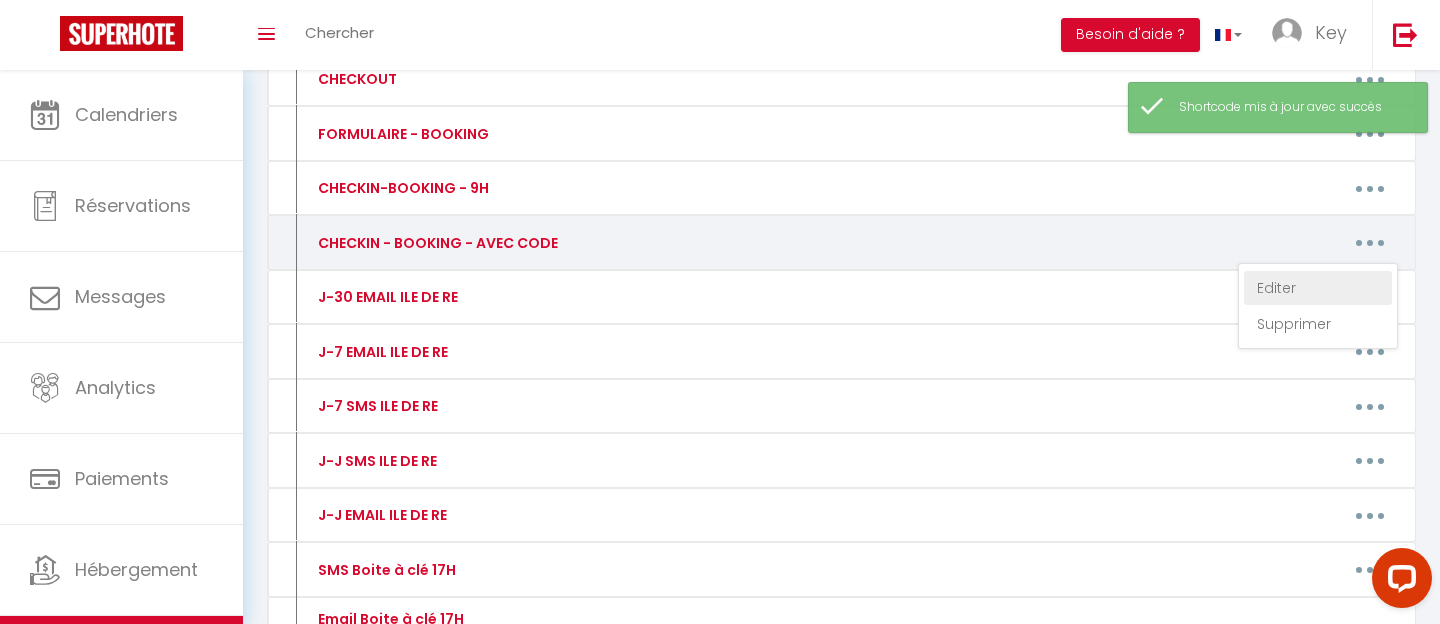 type on "CHECKIN - BOOKING - AVEC CODE" 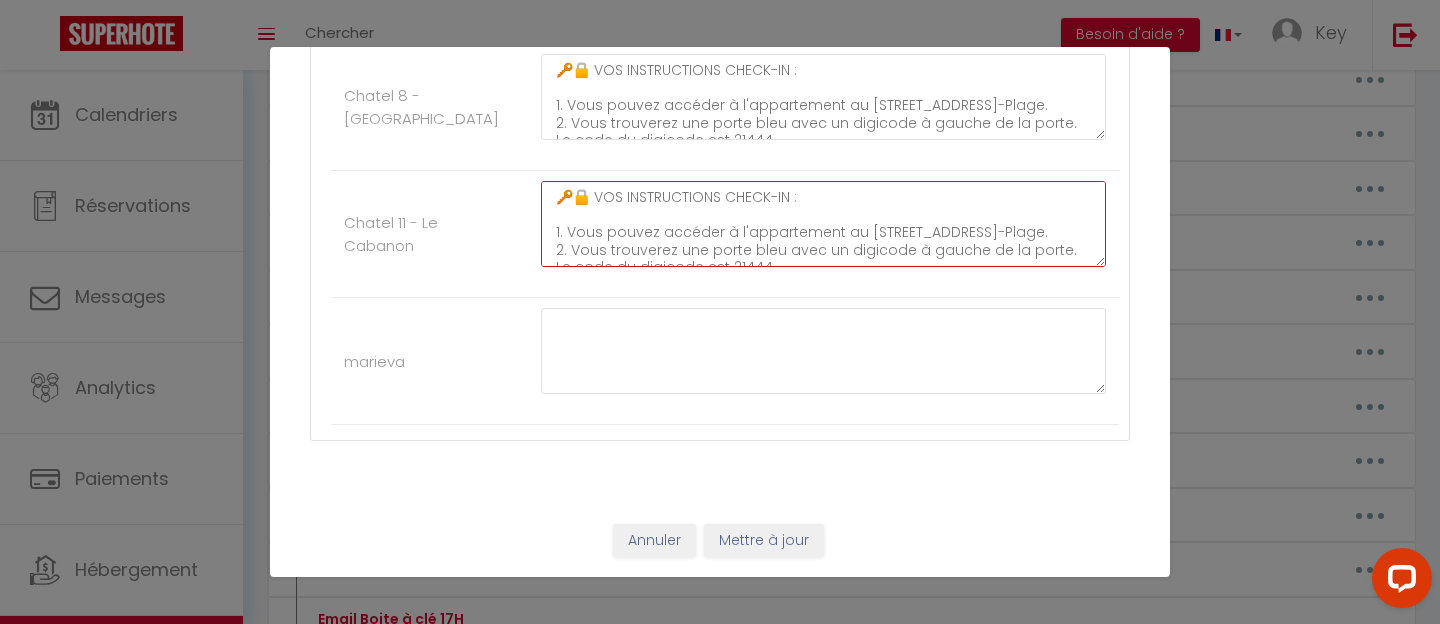 click on "🔑🔒 VOS INSTRUCTIONS CHECK-IN :
1. Vous pouvez accéder à l'appartement au [STREET_ADDRESS]-Plage.
2. Vous trouverez une porte bleu avec un digicode à gauche de la porte. Le code du digicode est 21444.
3. Devant vous vous trouverez des boîtes à clé. La vôtre est la 2. Le code est 1617.
4. Le logement est situé au fond du couloir sur votre gauche. Il porte le numéro 2.
➡️ INSTRUCTIONS AVEC PHOTOS :  [URL][DOMAIN_NAME]
➡️ CODES D'ACCES : 21444 & 1617
Passez un agréable séjour ☀️" at bounding box center [823, -13356] 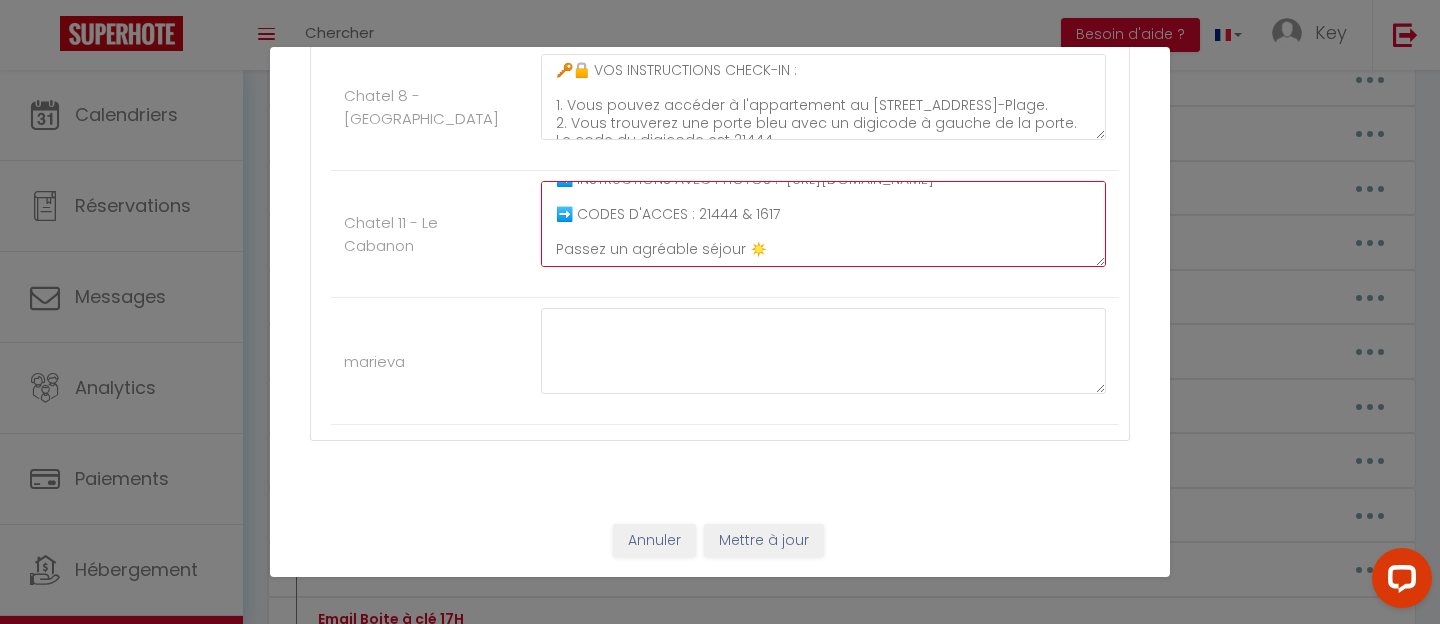 scroll, scrollTop: 227, scrollLeft: 0, axis: vertical 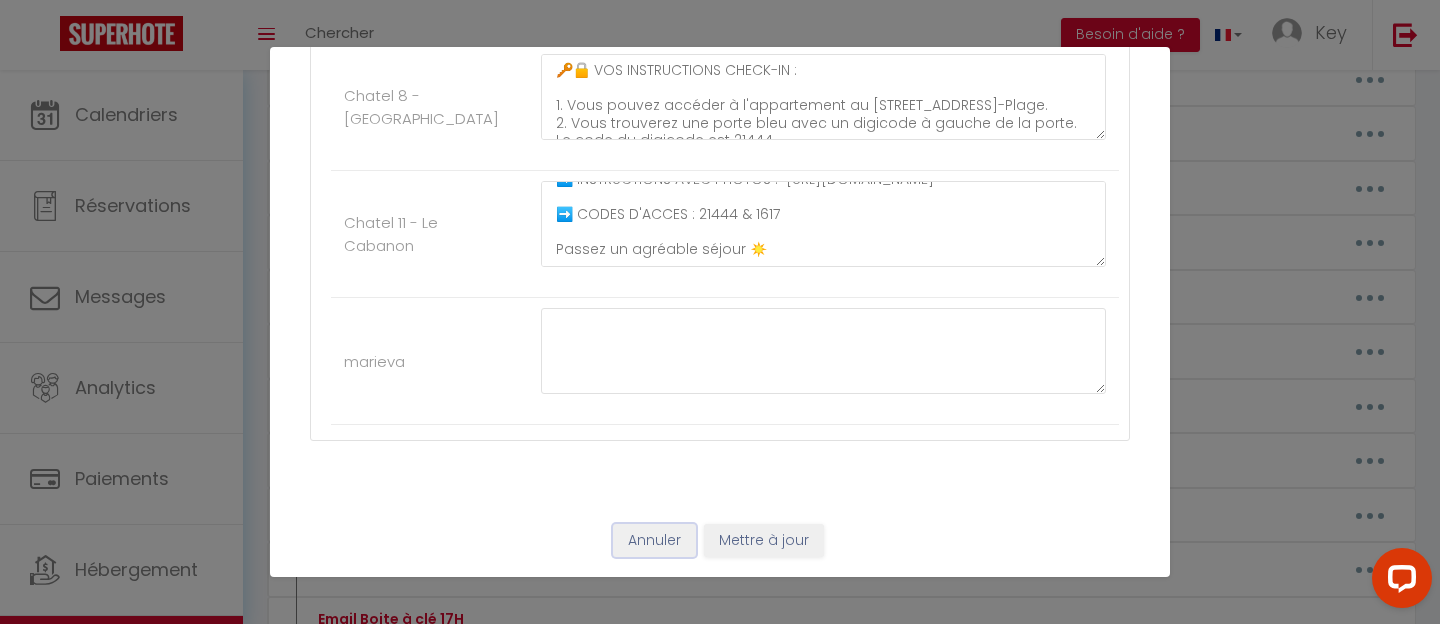 click on "Annuler" at bounding box center [654, 541] 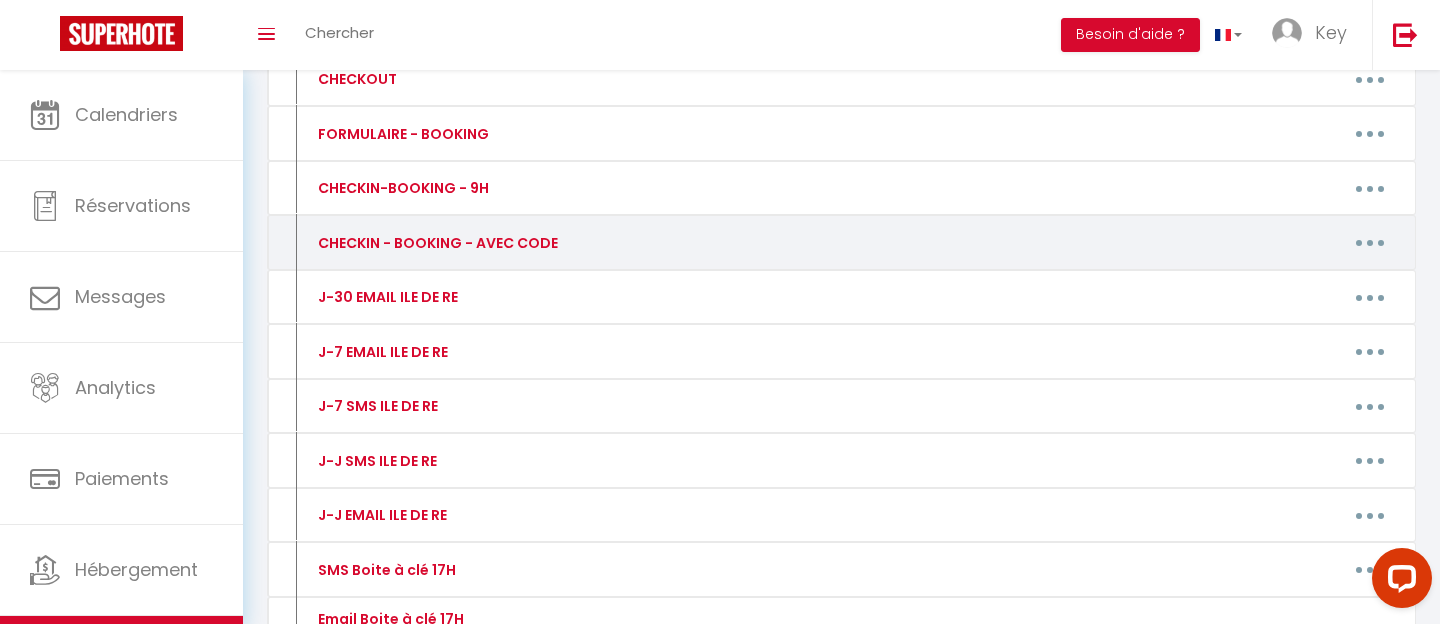 click at bounding box center [1370, 243] 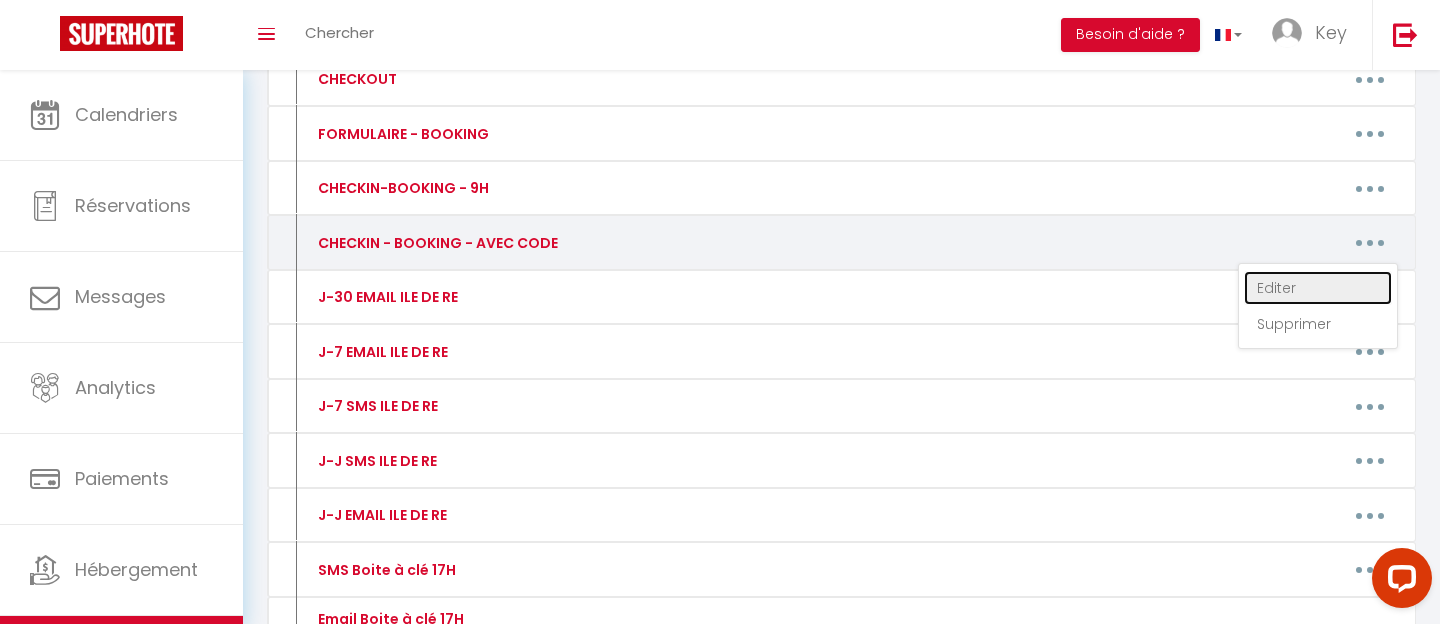 click on "Editer" at bounding box center [1318, 288] 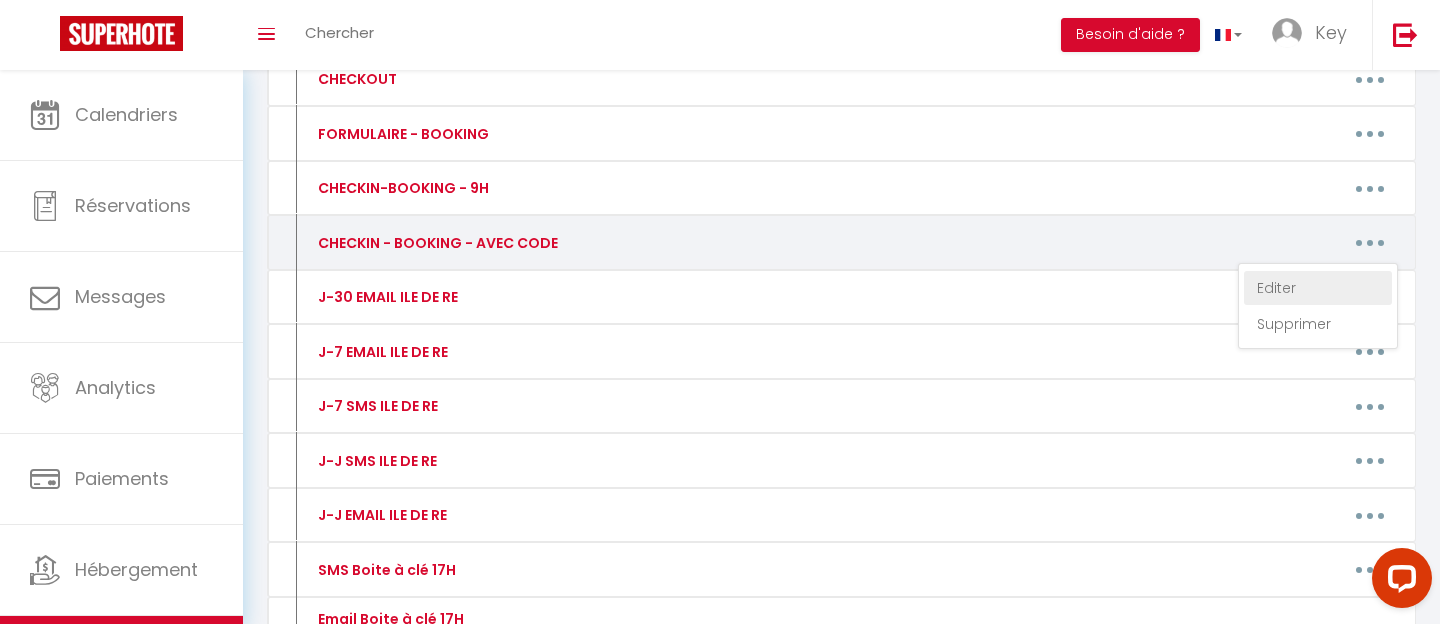 type on "CHECKIN - BOOKING - AVEC CODE" 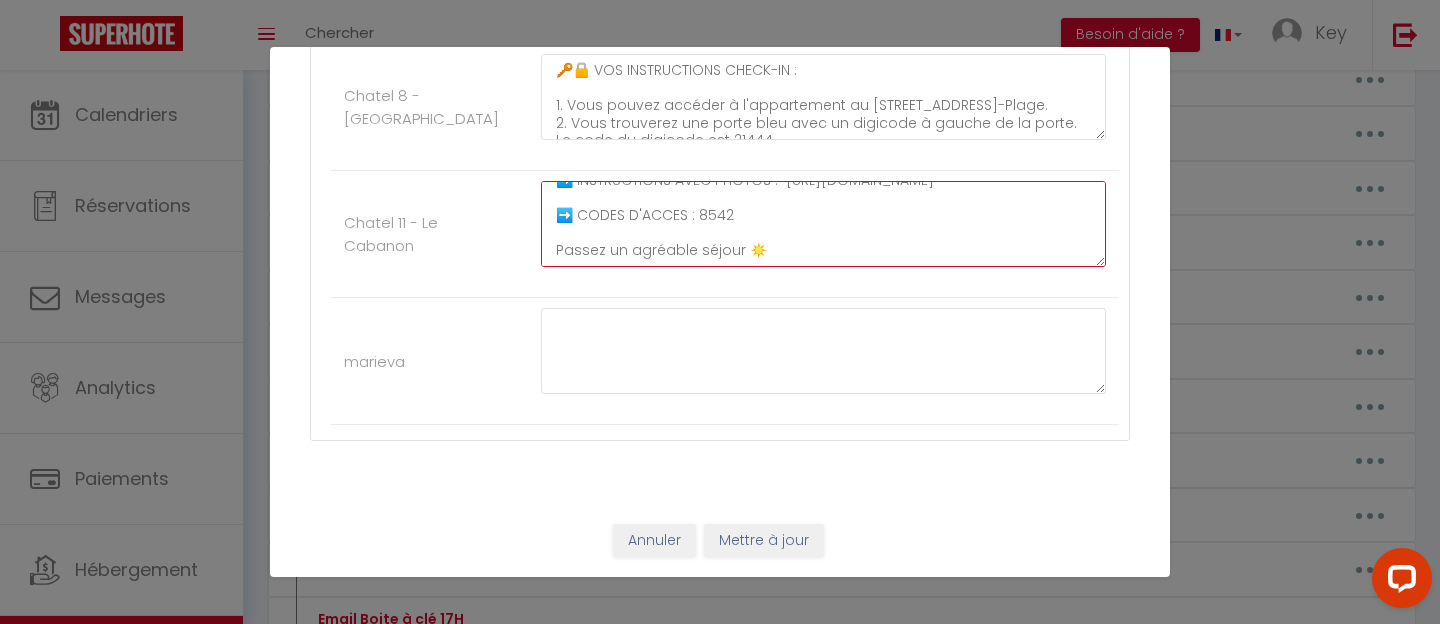 click on "🔑🔒 VOS INSTRUCTIONS CHECK-IN :
1. Vous pouvez accéder à l'appartement au [STREET_ADDRESS]-Plage.
2. Vous trouverez un portillon Blanc. Une boite a clé est accrochée.
3. Le code est 8542.
4. Vous pouvez ouvrir le portillon, traversez le jardin et vous trouverez une porte blanche avec des marches en sous sol sur votre gauche.
5. Ouvrez la porte avec l'une des clés.
6. Votre logement se trouve sur la gauche, vous pouvez ouvrir la porte avec la dernière clé.
➡️ INSTRUCTIONS AVEC PHOTOS :  [URL][DOMAIN_NAME]
➡️ CODES D'ACCES : 8542
Passez un agréable séjour ☀️" at bounding box center [823, -13356] 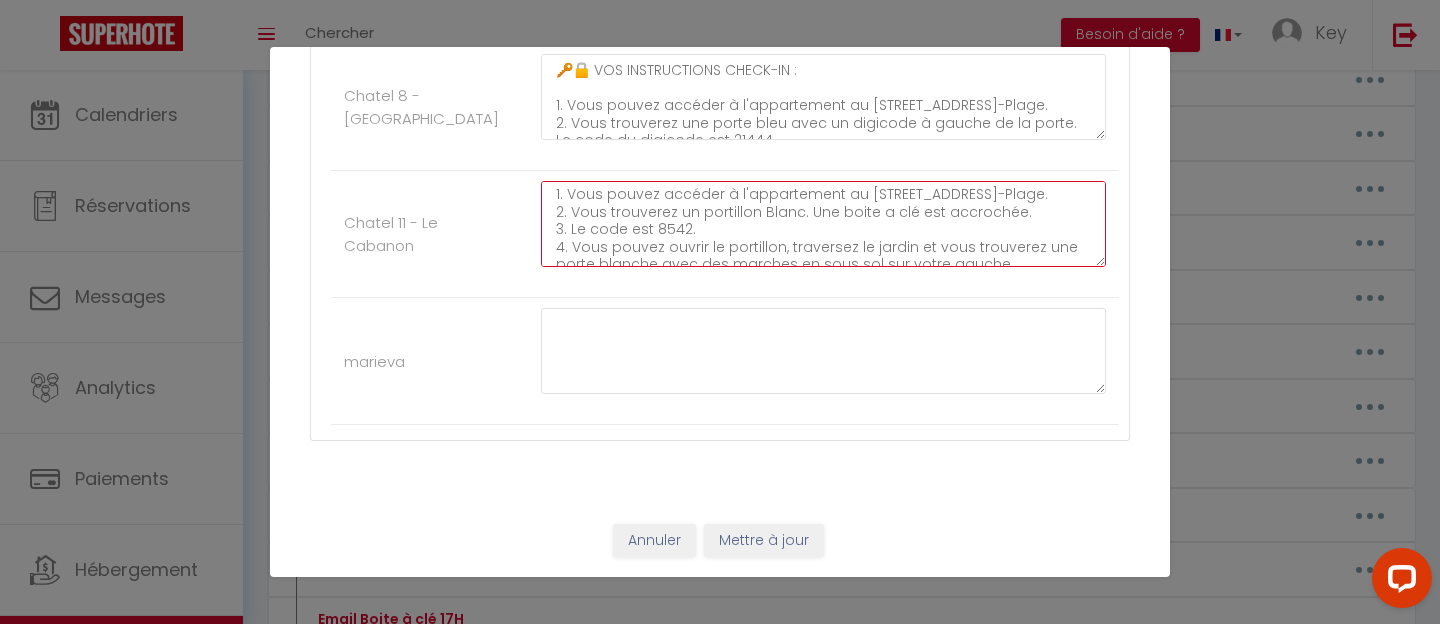 scroll, scrollTop: 31, scrollLeft: 0, axis: vertical 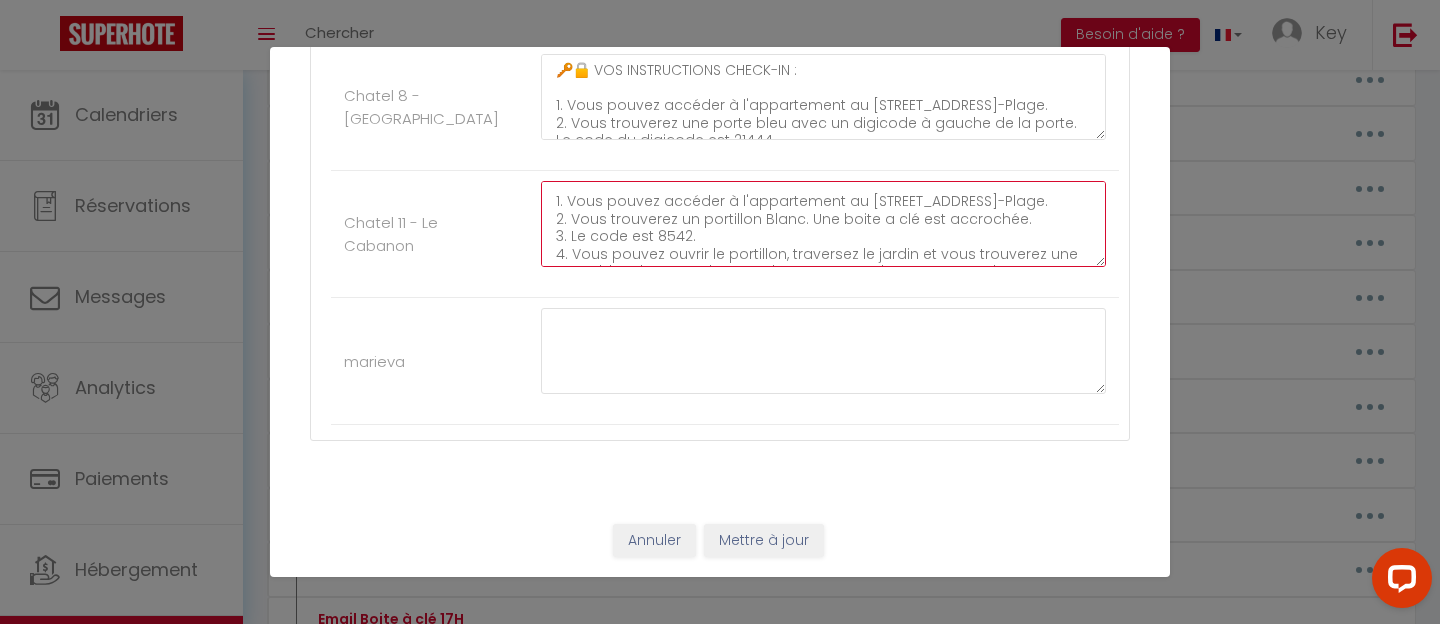 click on "🔑🔒 VOS INSTRUCTIONS CHECK-IN :
1. Vous pouvez accéder à l'appartement au [STREET_ADDRESS]-Plage.
2. Vous trouverez un portillon Blanc. Une boite a clé est accrochée.
3. Le code est 8542.
4. Vous pouvez ouvrir le portillon, traversez le jardin et vous trouverez une porte blanche avec des marches en sous sol sur votre gauche.
5. Ouvrez la porte avec l'une des clés.
6. Votre logement se trouve sur la gauche, vous pouvez ouvrir la porte avec la dernière clé.
➡️ INSTRUCTIONS AVEC PHOTOS :  [URL][DOMAIN_NAME]
➡️ CODES D'ACCES : 8542
Passez un agréable séjour ☀️" at bounding box center (823, -13356) 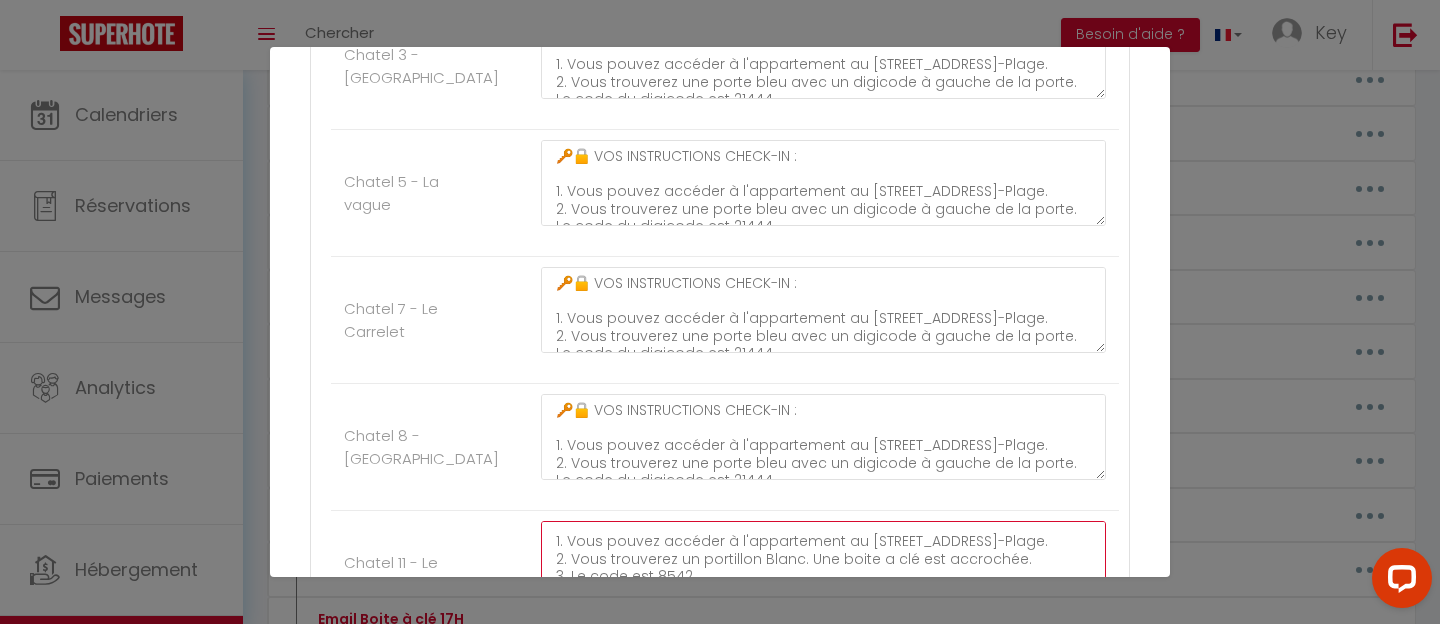 scroll, scrollTop: 14281, scrollLeft: 0, axis: vertical 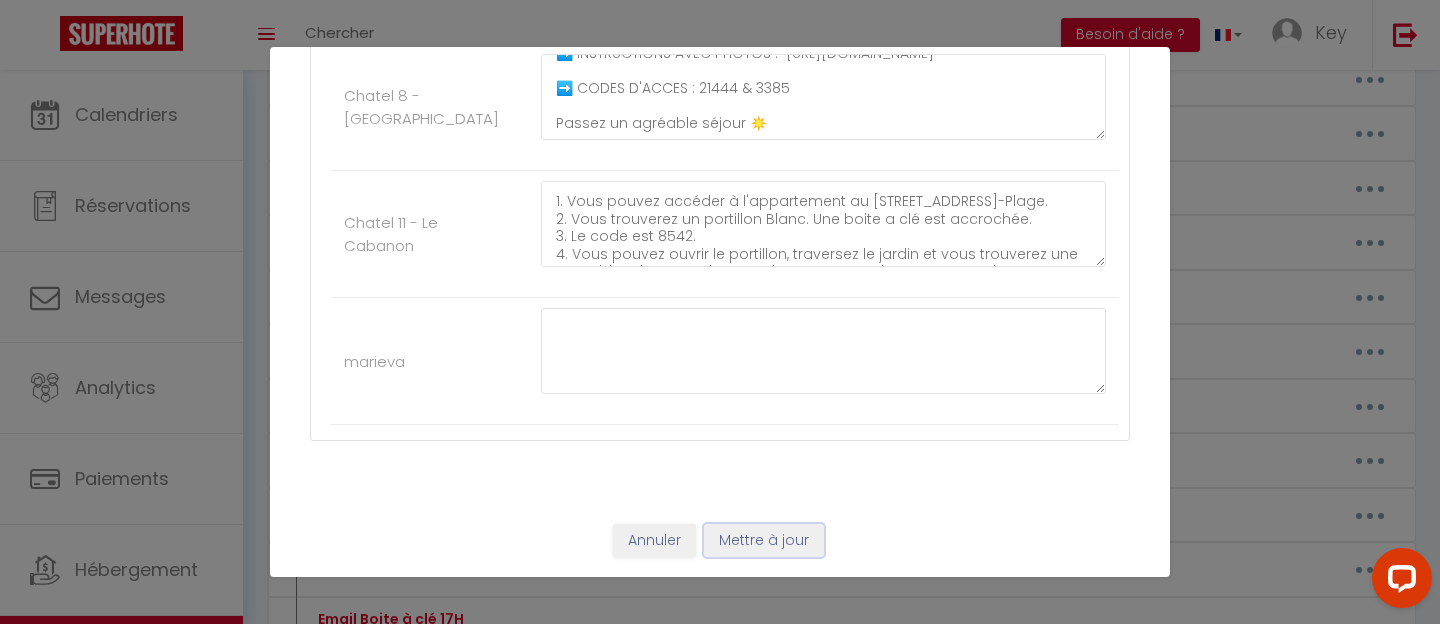 click on "Mettre à jour" at bounding box center [764, 541] 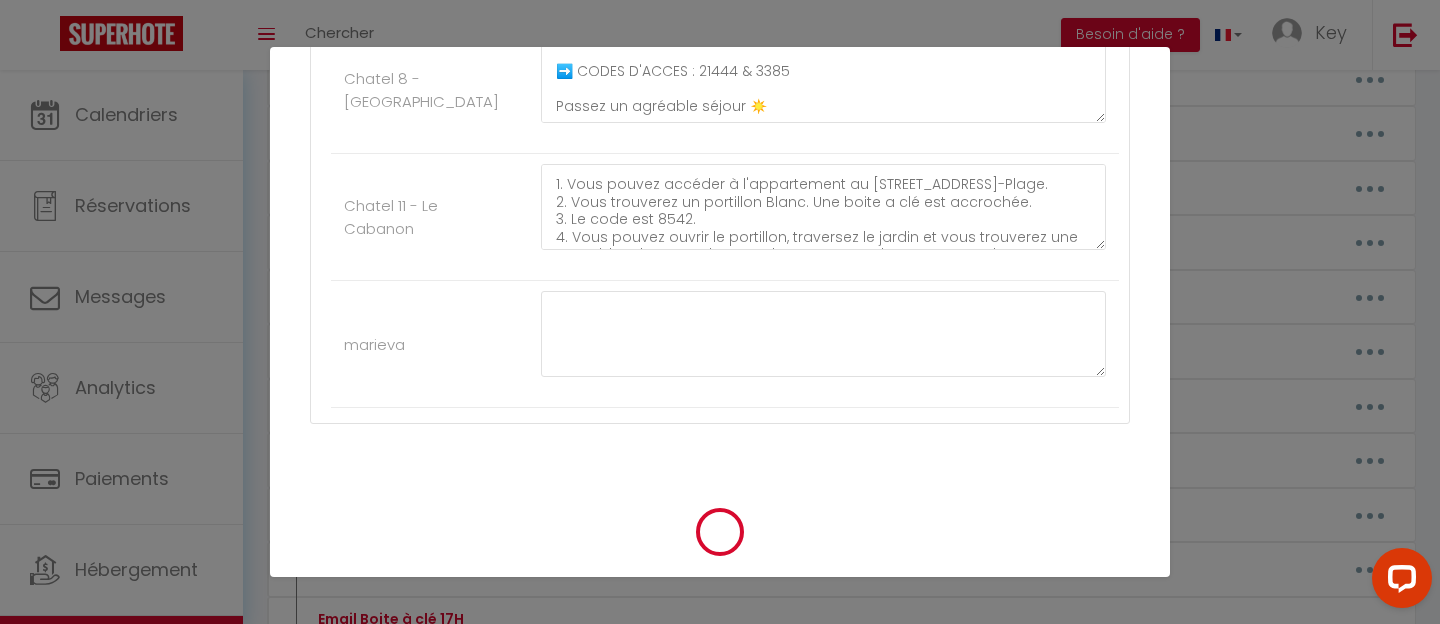 type 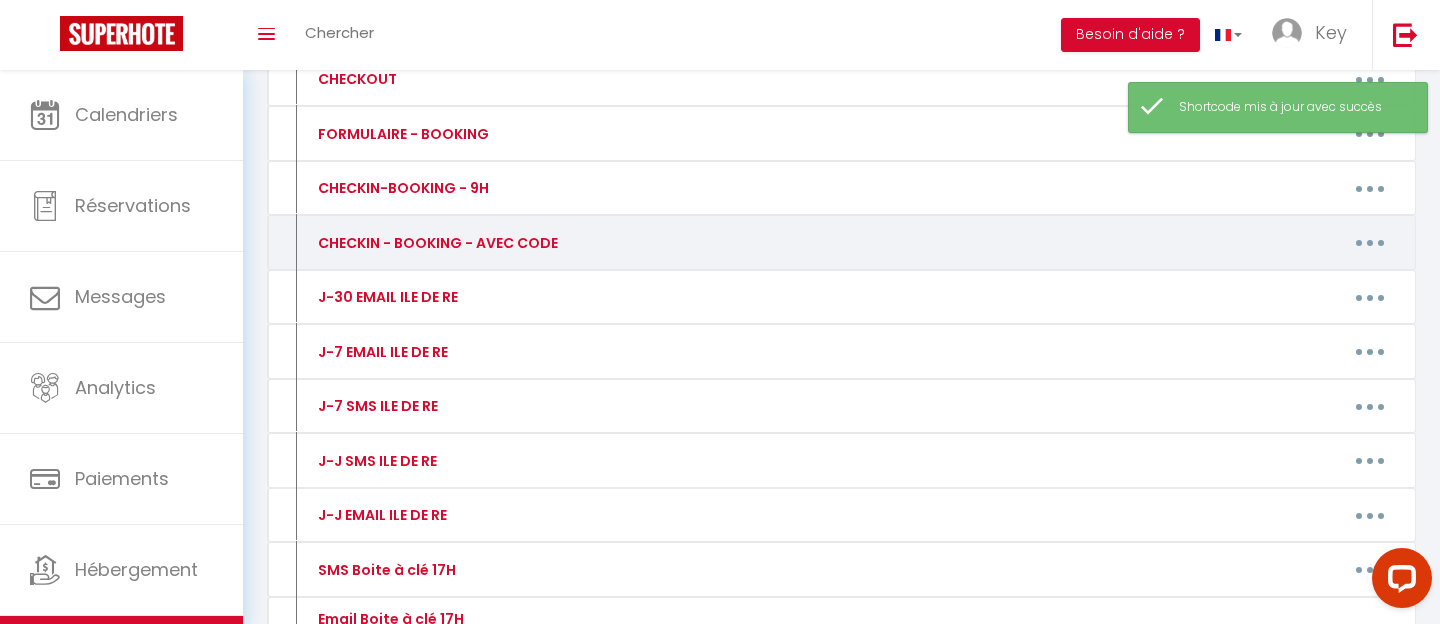click at bounding box center [1370, 243] 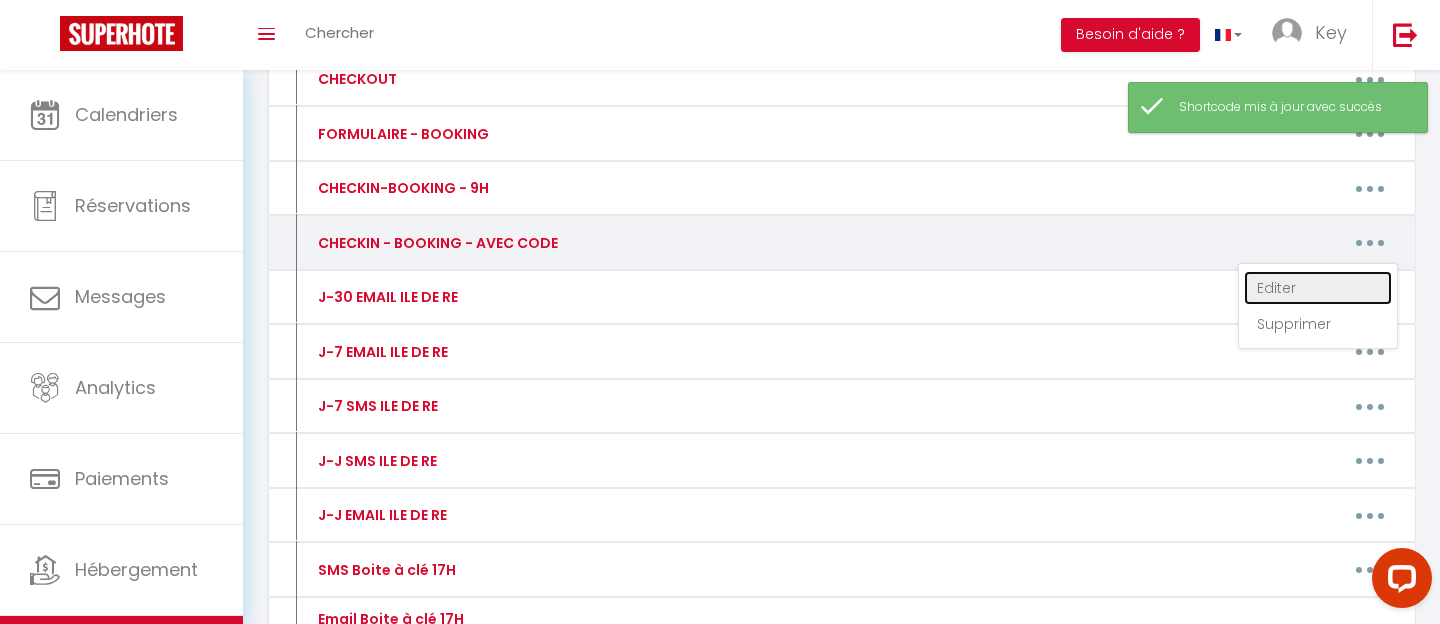 click on "Editer" at bounding box center (1318, 288) 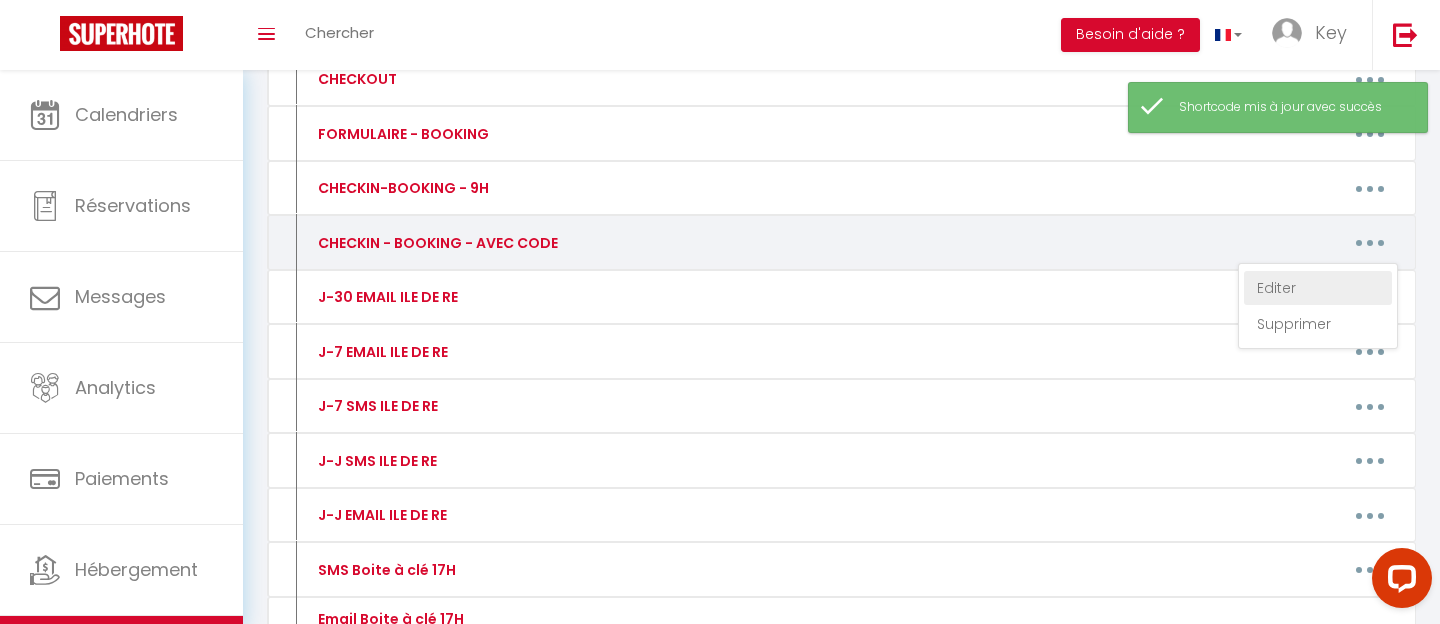 scroll, scrollTop: 0, scrollLeft: 0, axis: both 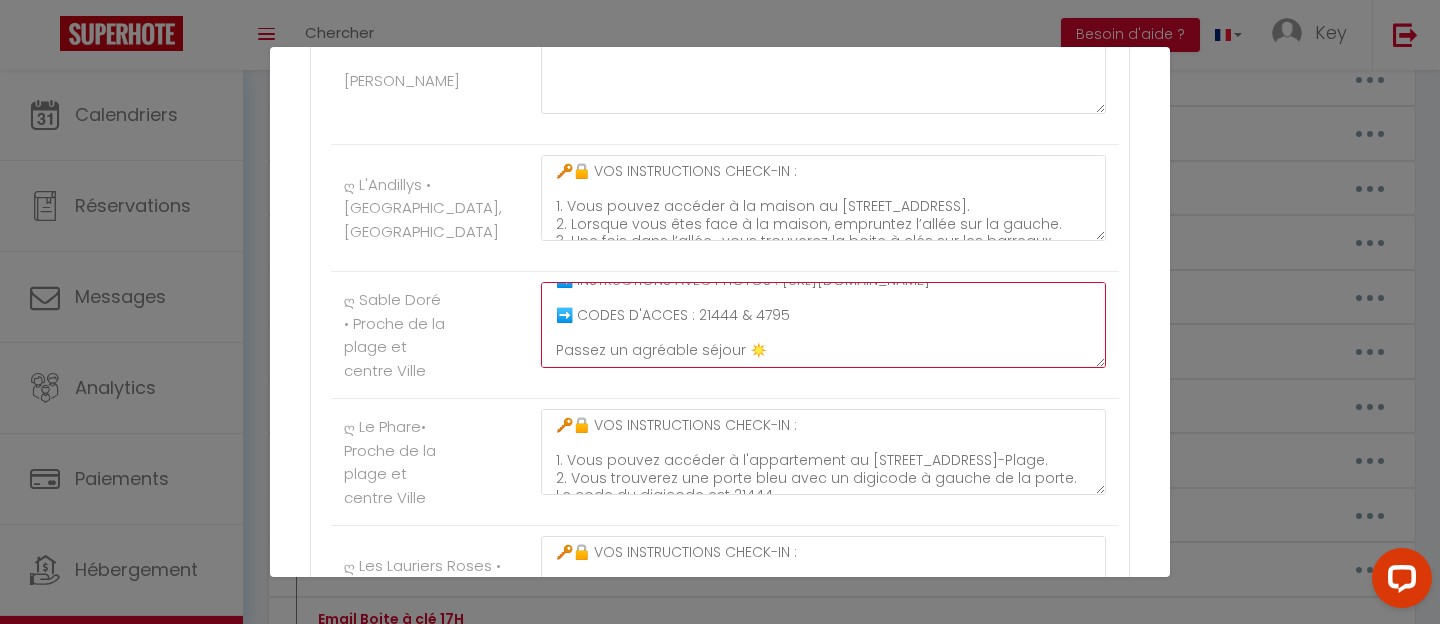 drag, startPoint x: 558, startPoint y: 312, endPoint x: 871, endPoint y: 476, distance: 353.36243 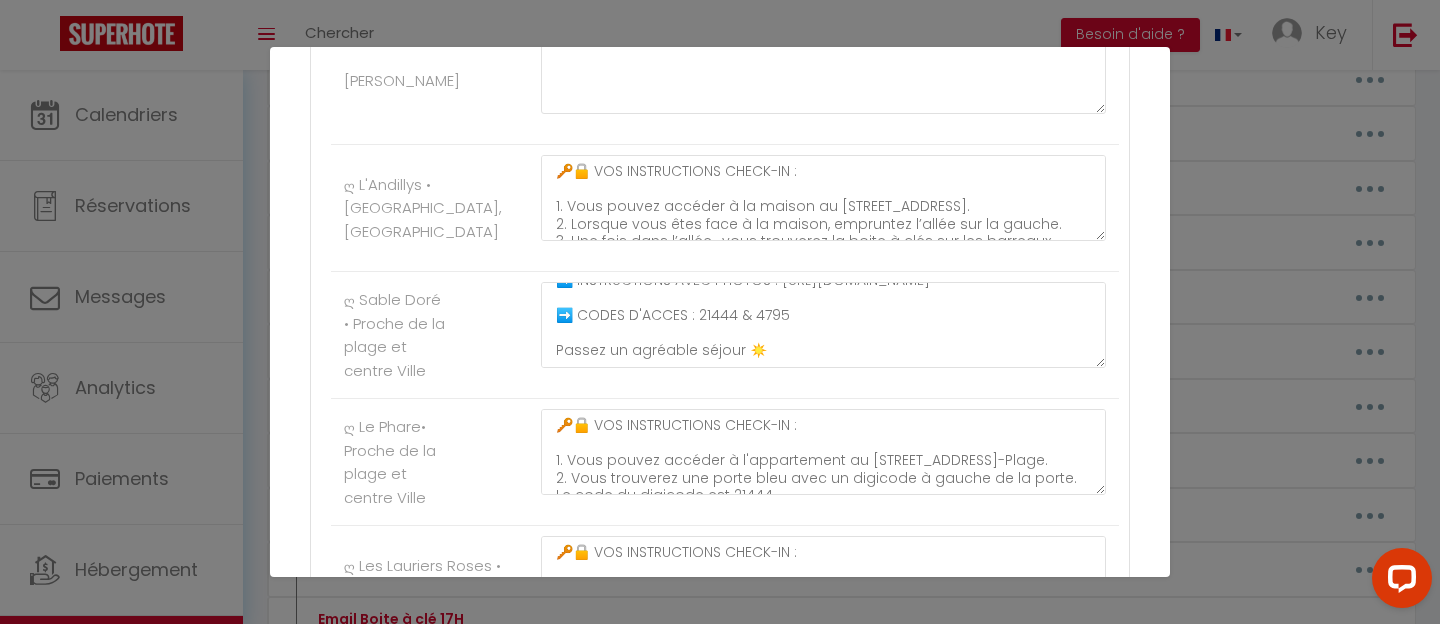 scroll, scrollTop: 7097, scrollLeft: 0, axis: vertical 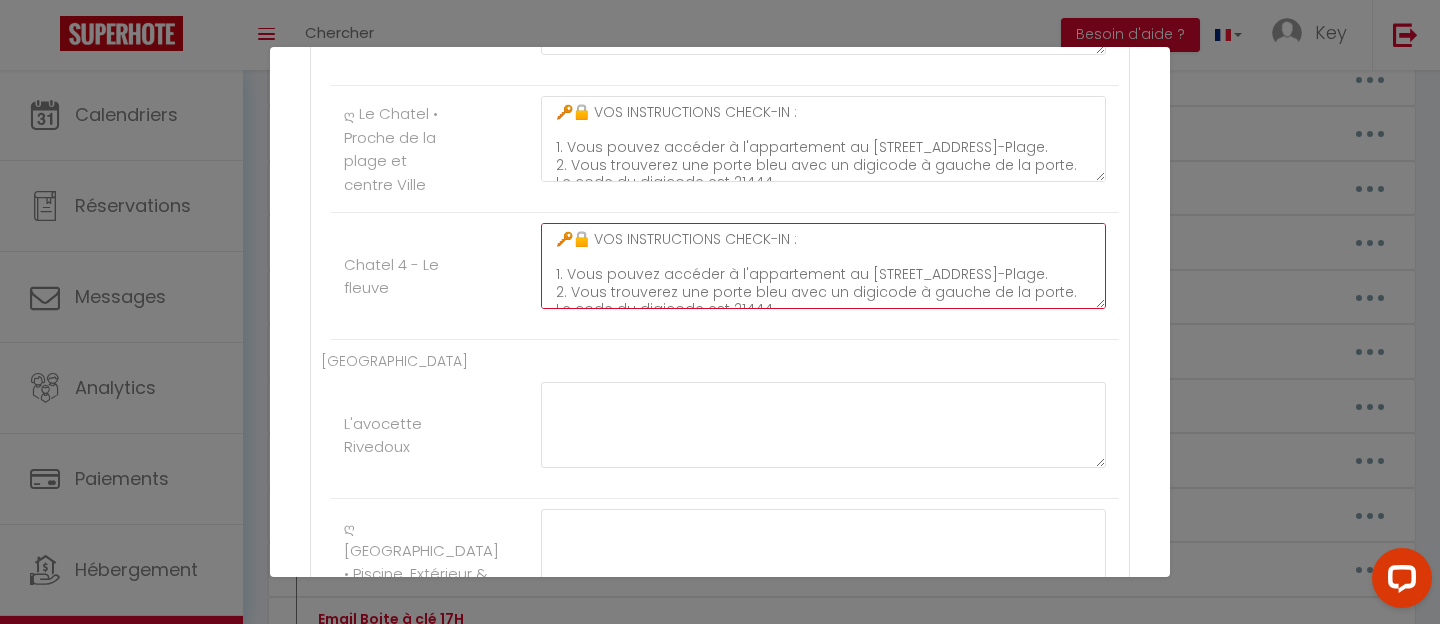 click on "🔑🔒 VOS INSTRUCTIONS CHECK-IN :
1. Vous pouvez accéder à l'appartement au [STREET_ADDRESS]-Plage.
2. Vous trouverez une porte bleu avec un digicode à gauche de la porte. Le code du digicode est 21444.
3. Devant vous vous trouverez des boîtes à clé. La vôtre est la 4. Le code est 4217.
4. Le logement est situé tout de suite sur votre droite. Il porte le numéro 4.
➡️ INSTRUCTIONS AVEC PHOTOS :  [URL][DOMAIN_NAME]
➡️ CODES D'ACCES : 21444 & 4217
Passez un agréable séjour ☀️" at bounding box center (823, 266) 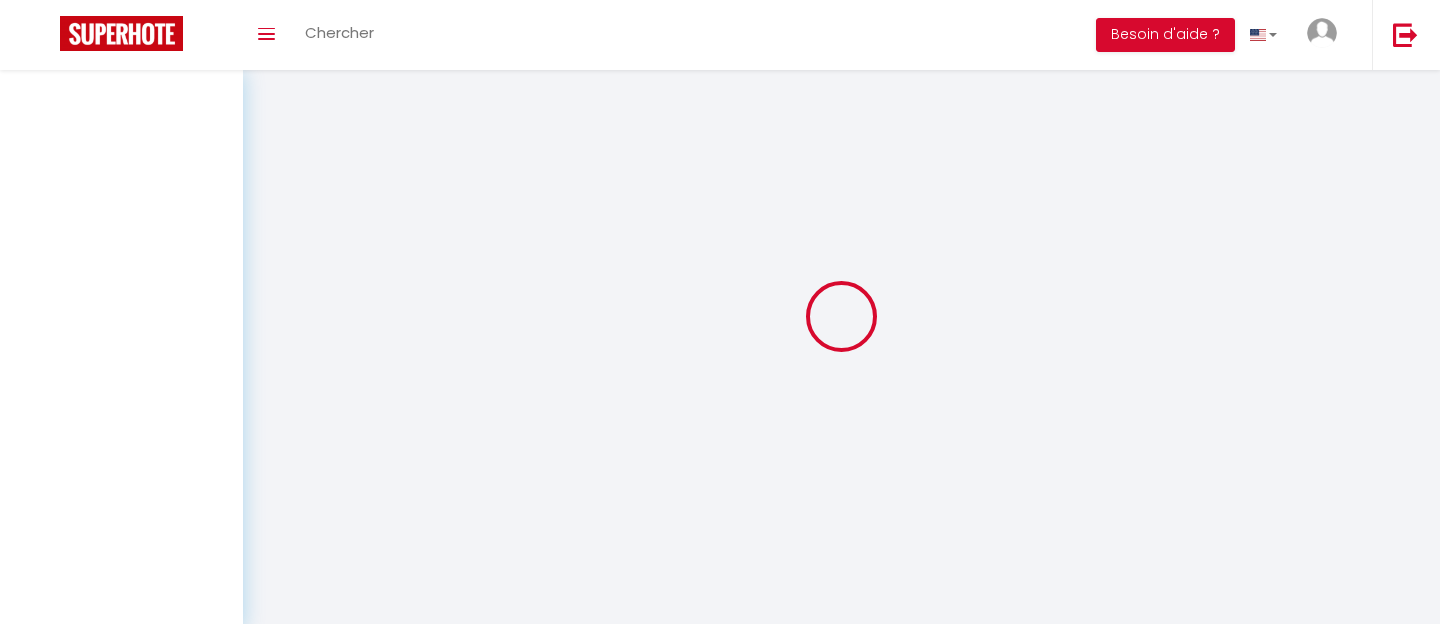 scroll, scrollTop: 0, scrollLeft: 0, axis: both 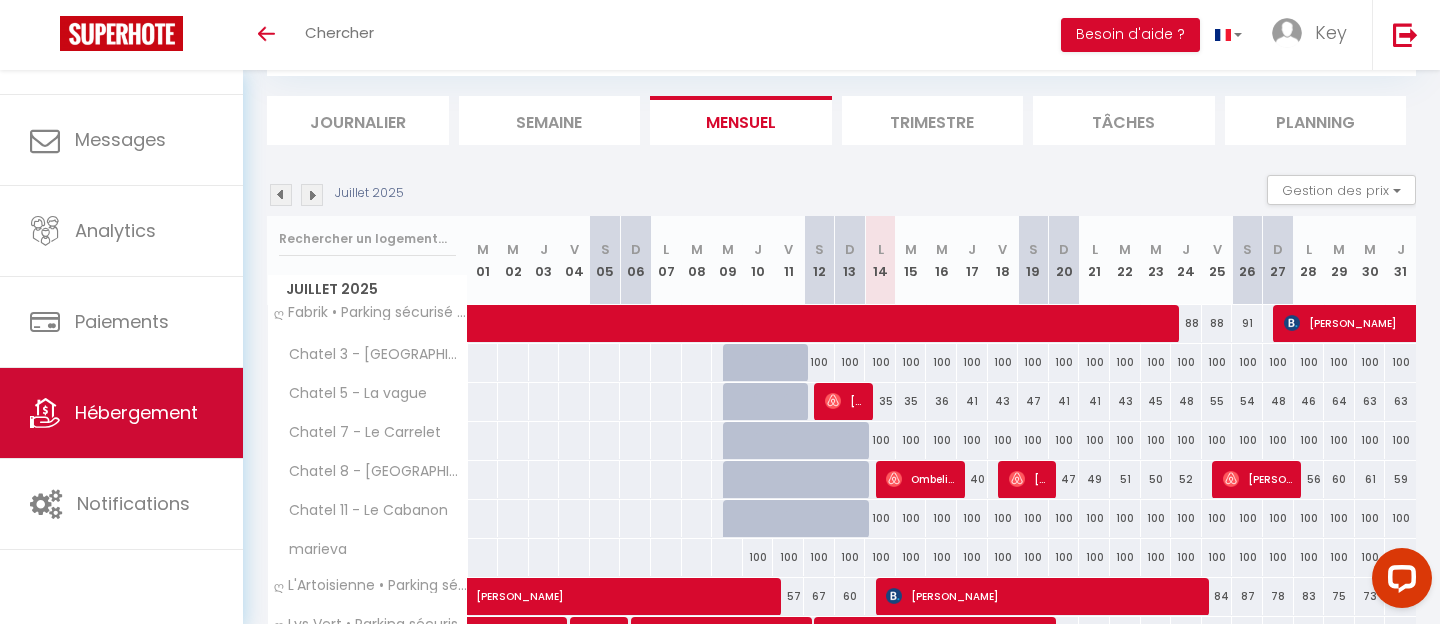 click on "Hébergement" at bounding box center [121, 413] 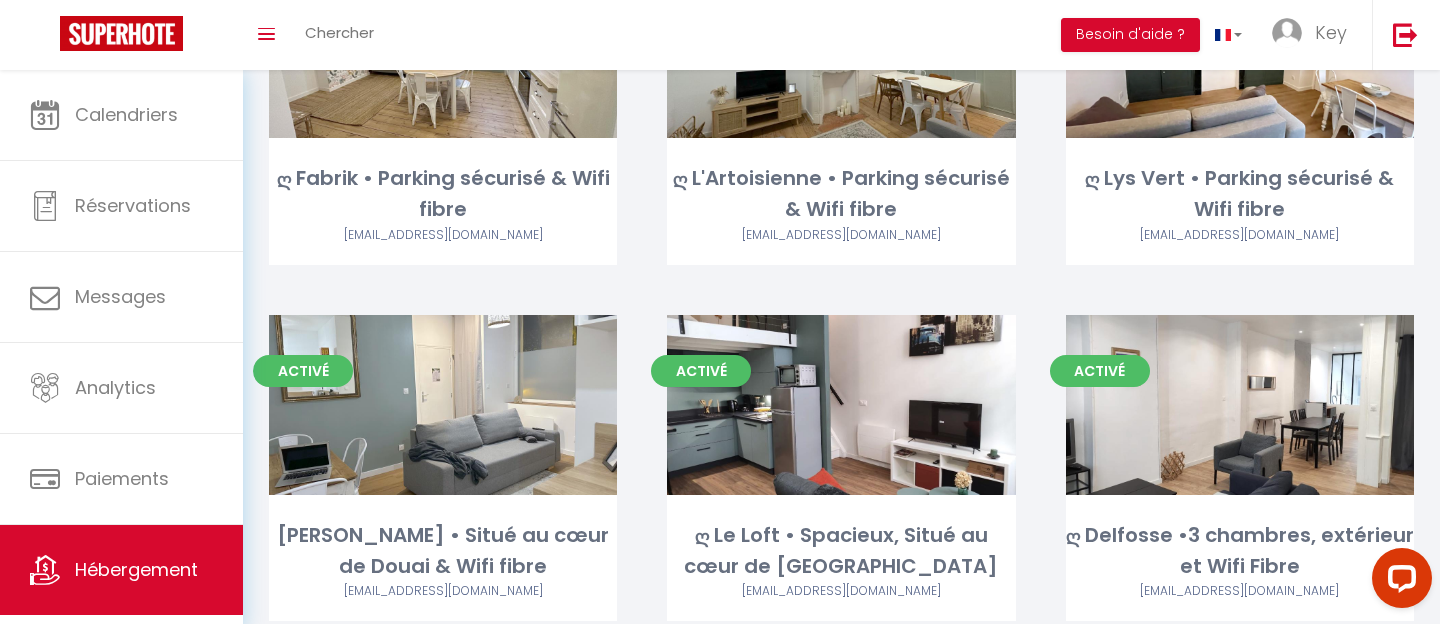 scroll, scrollTop: 12510, scrollLeft: 0, axis: vertical 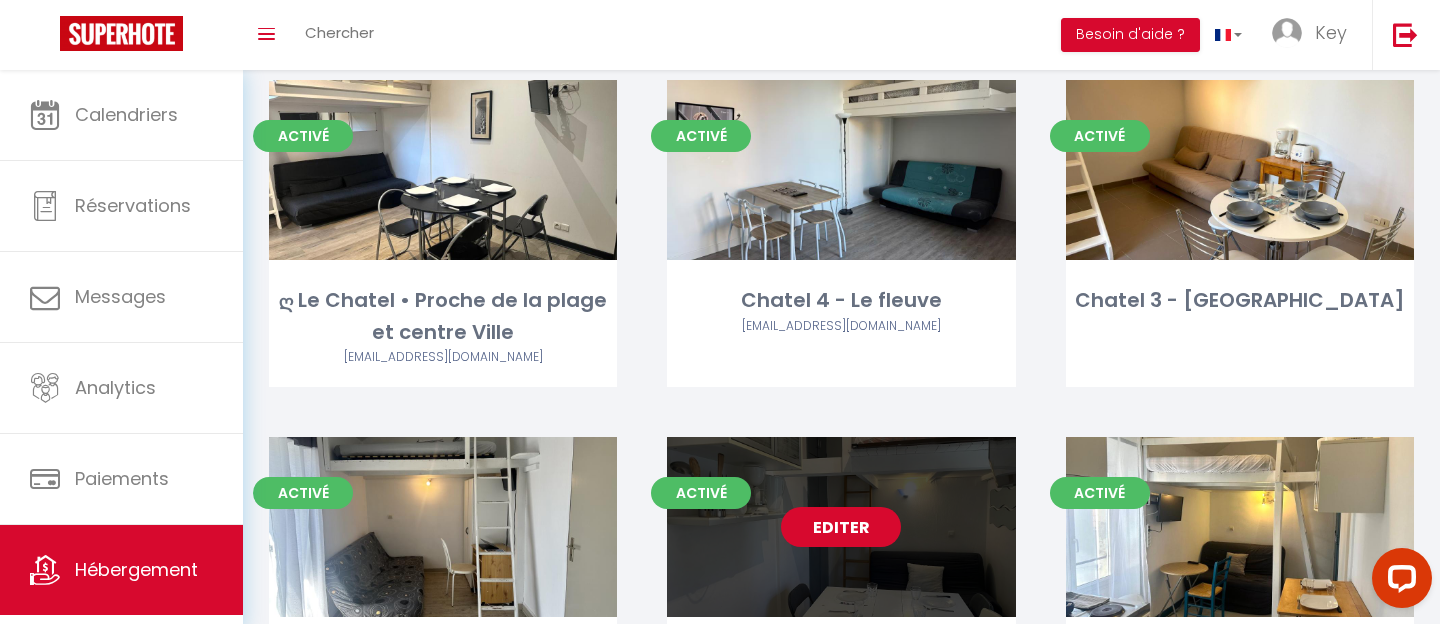 click on "Editer" at bounding box center (841, 527) 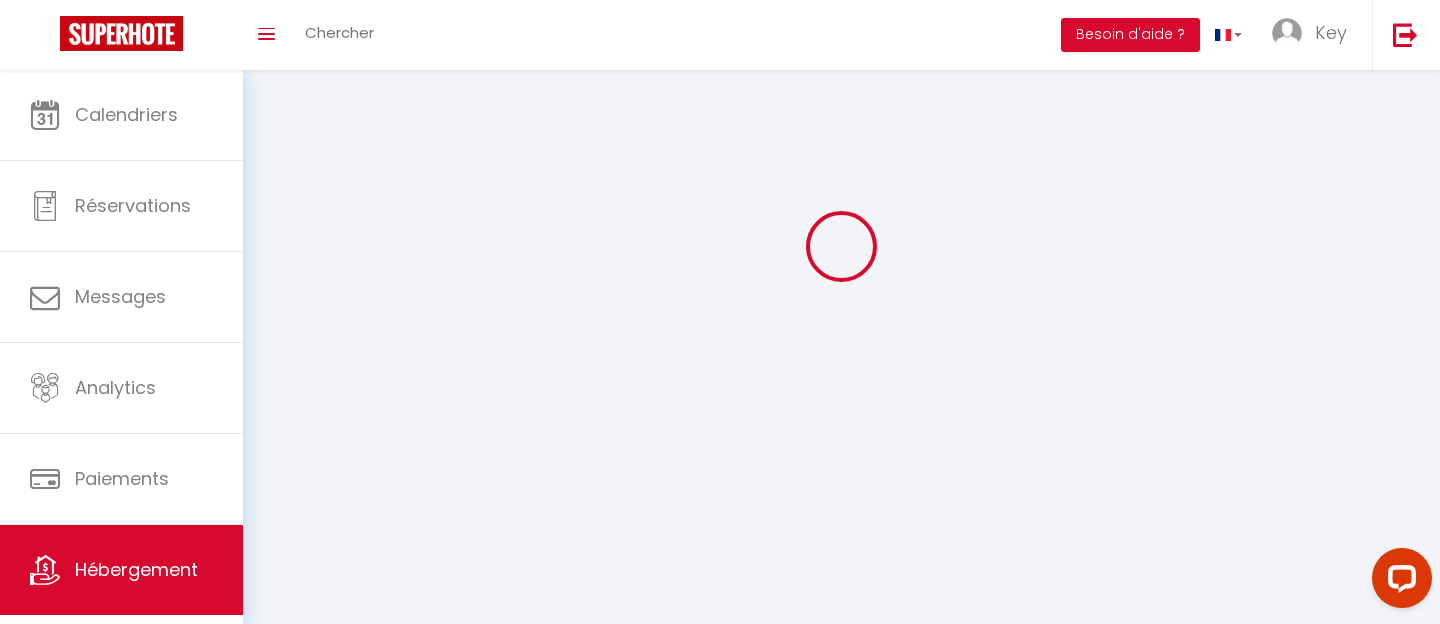 scroll, scrollTop: 0, scrollLeft: 0, axis: both 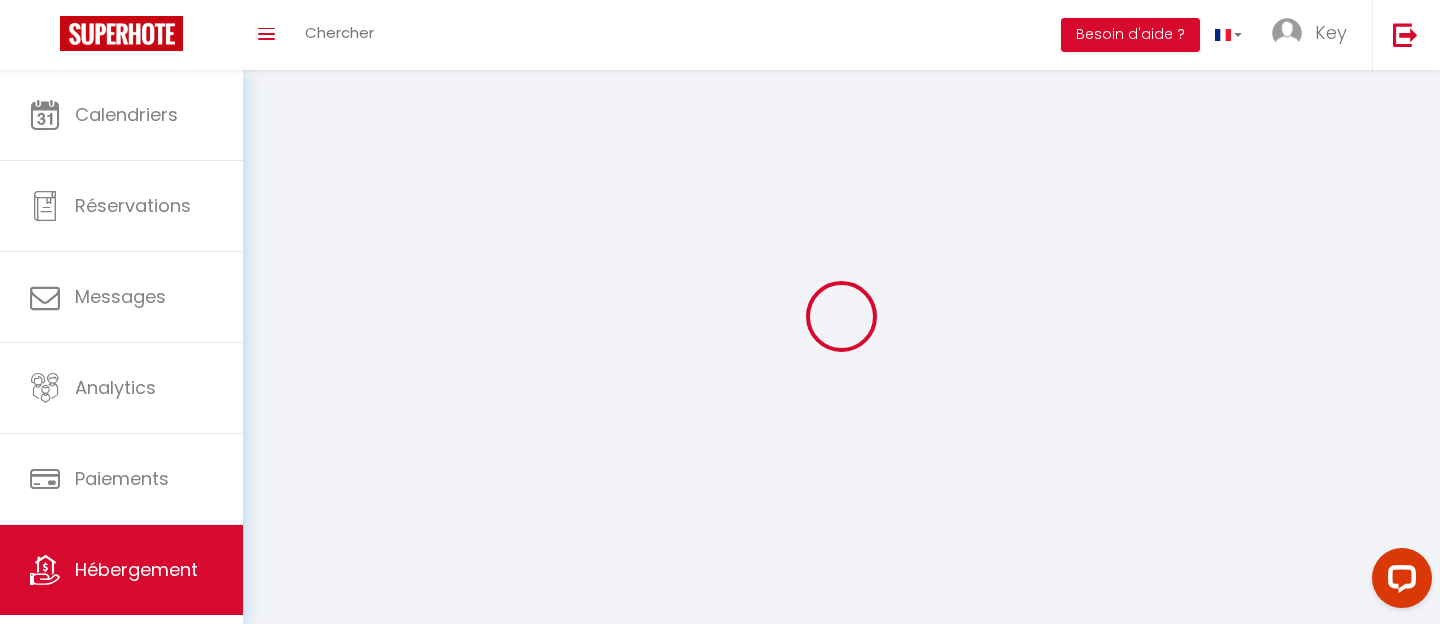 select on "1" 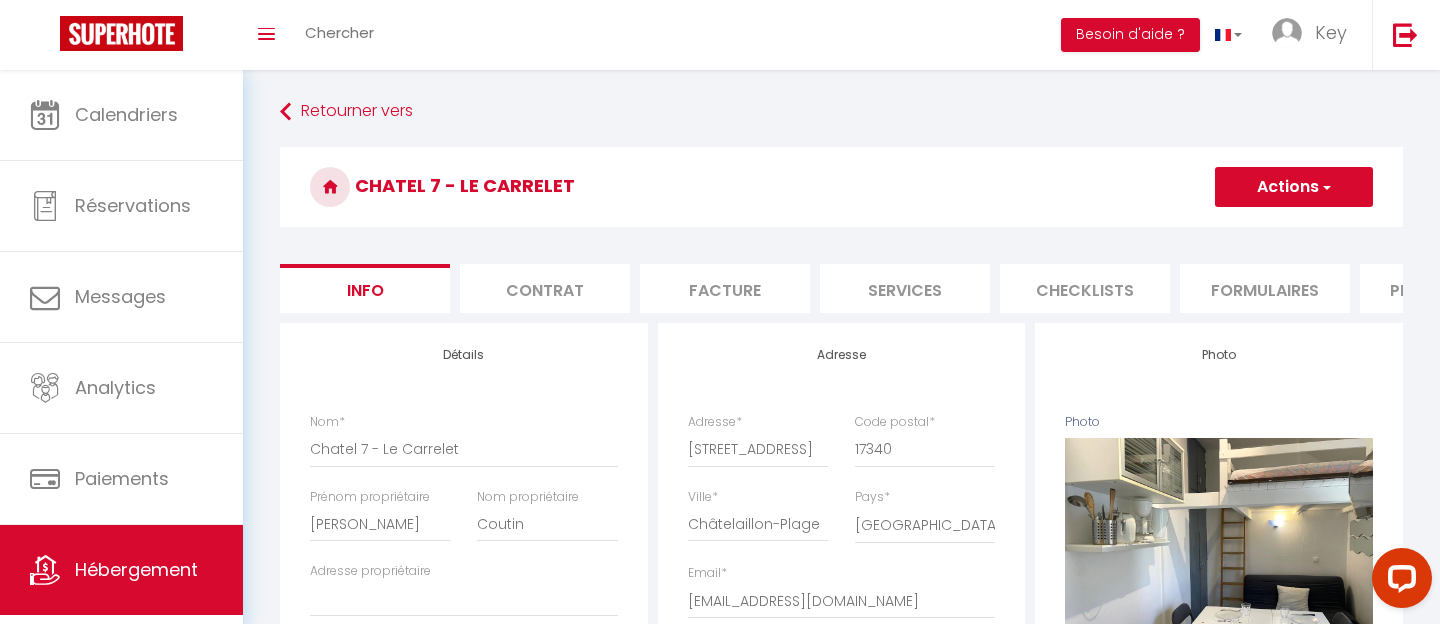 checkbox on "true" 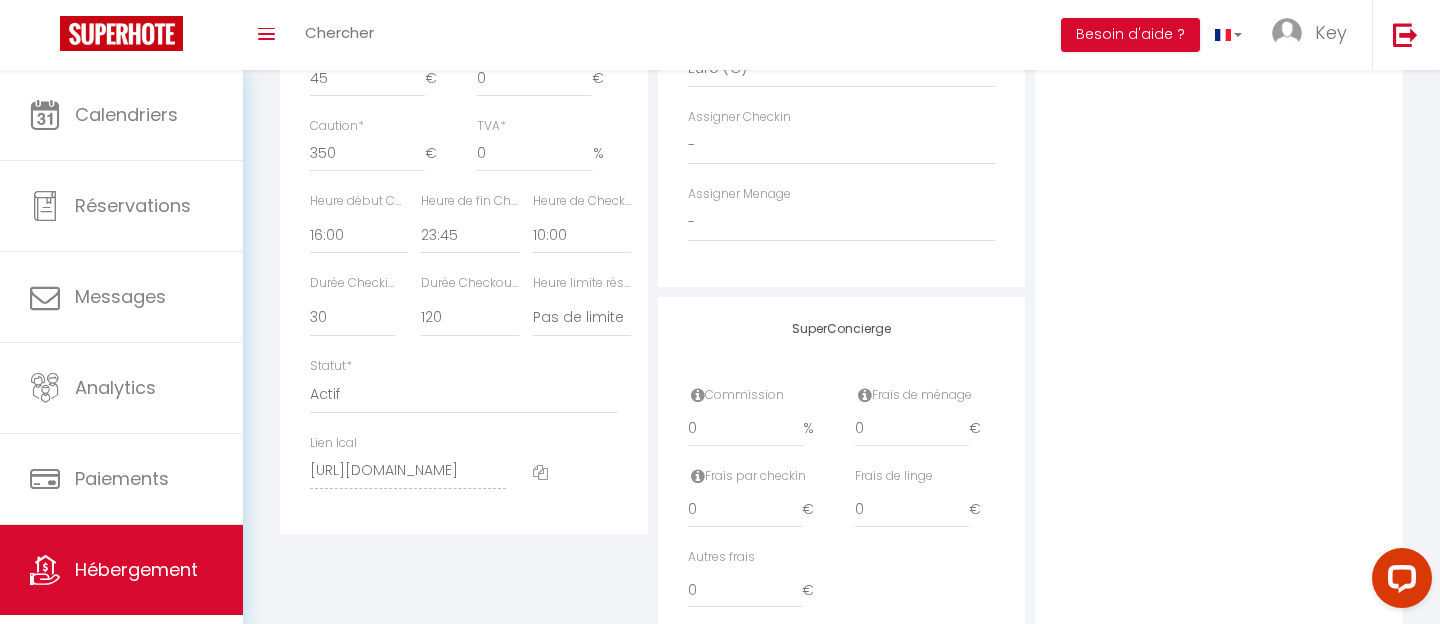 scroll, scrollTop: 1037, scrollLeft: 0, axis: vertical 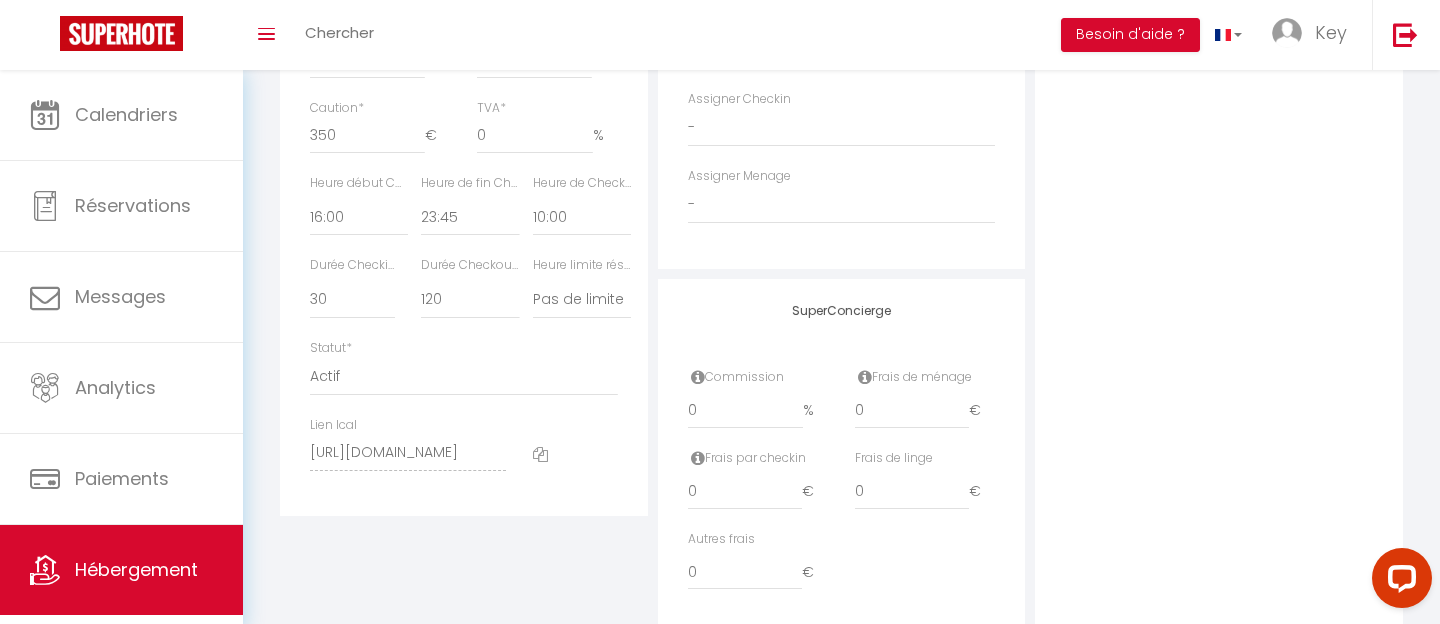 click at bounding box center [540, 454] 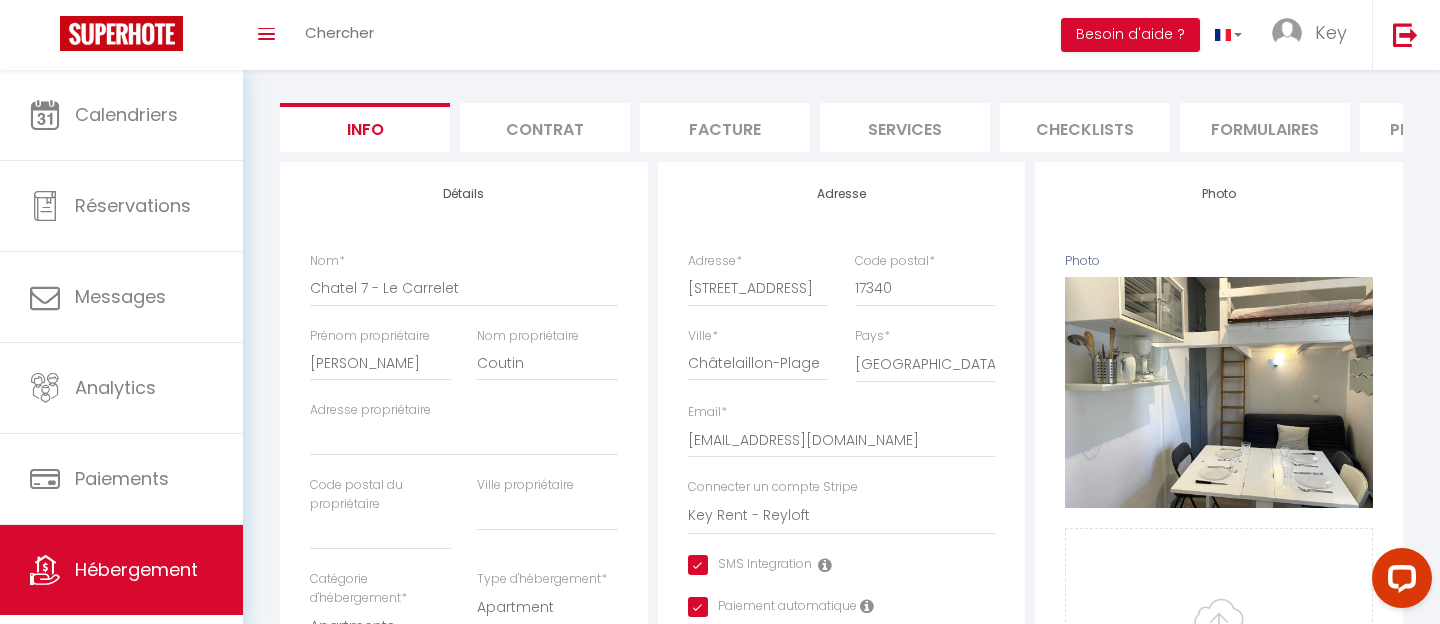 scroll, scrollTop: 173, scrollLeft: 0, axis: vertical 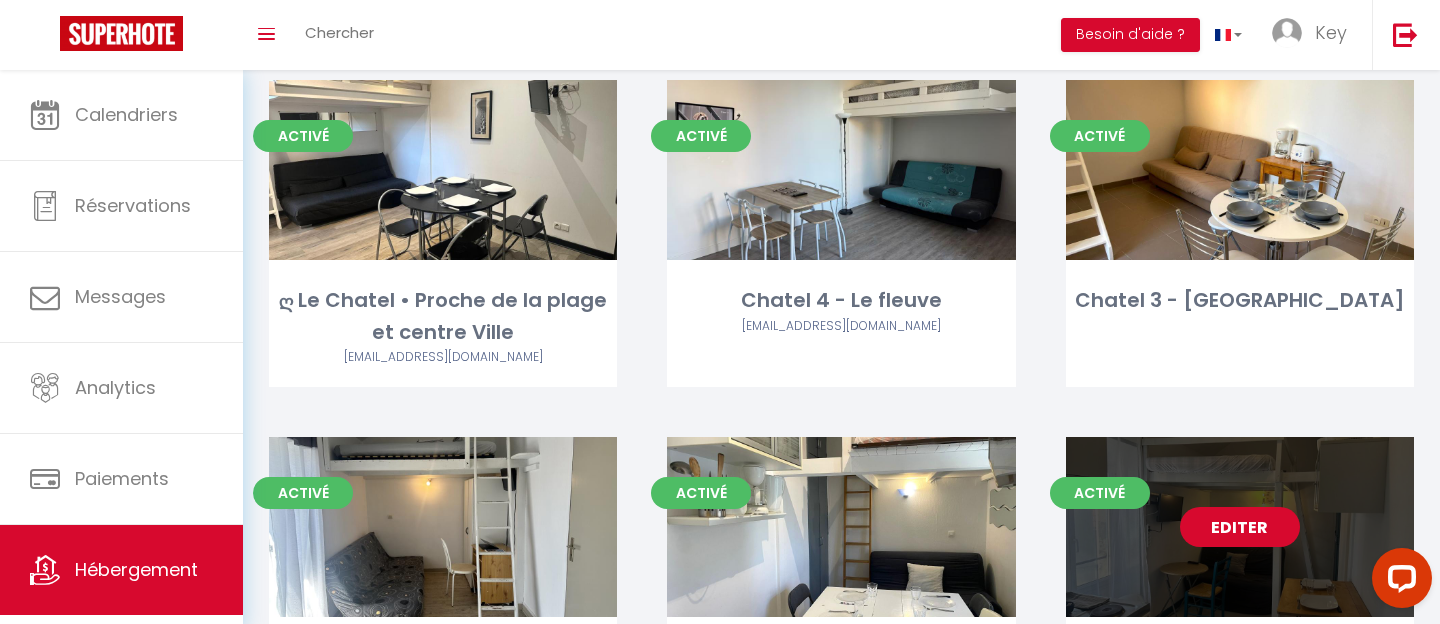 click on "Editer" at bounding box center [1240, 527] 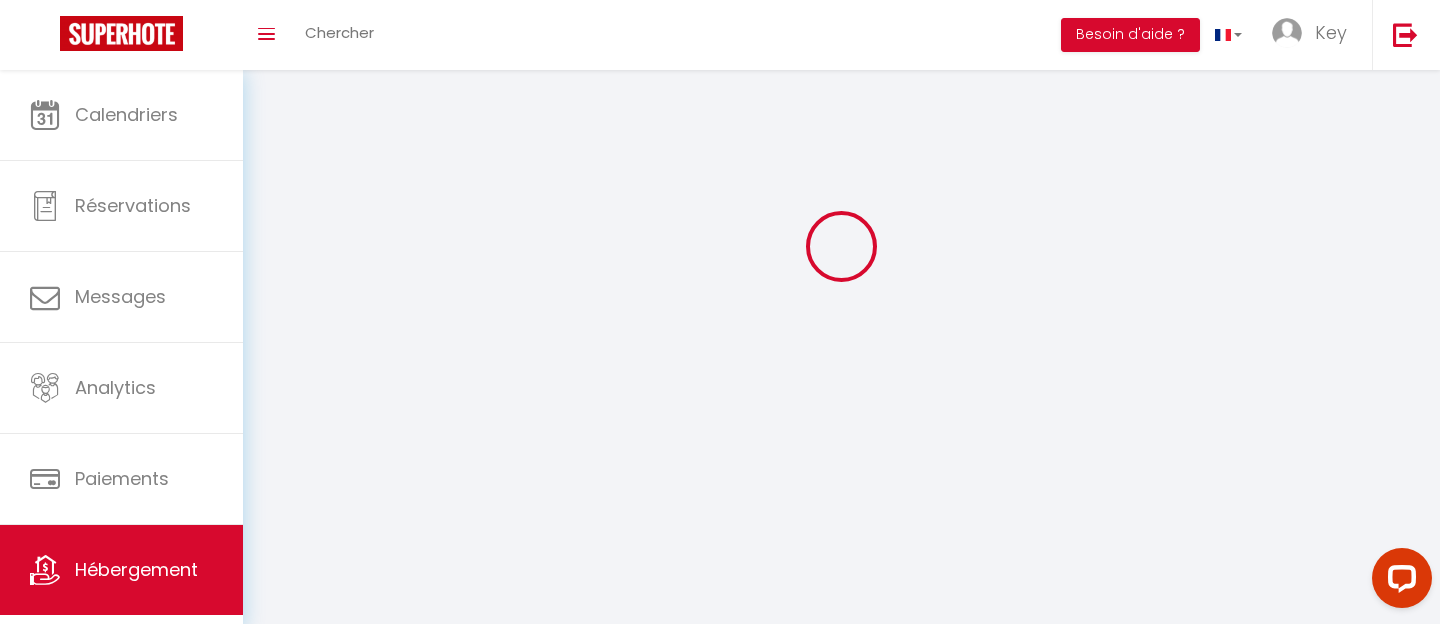 scroll, scrollTop: 0, scrollLeft: 0, axis: both 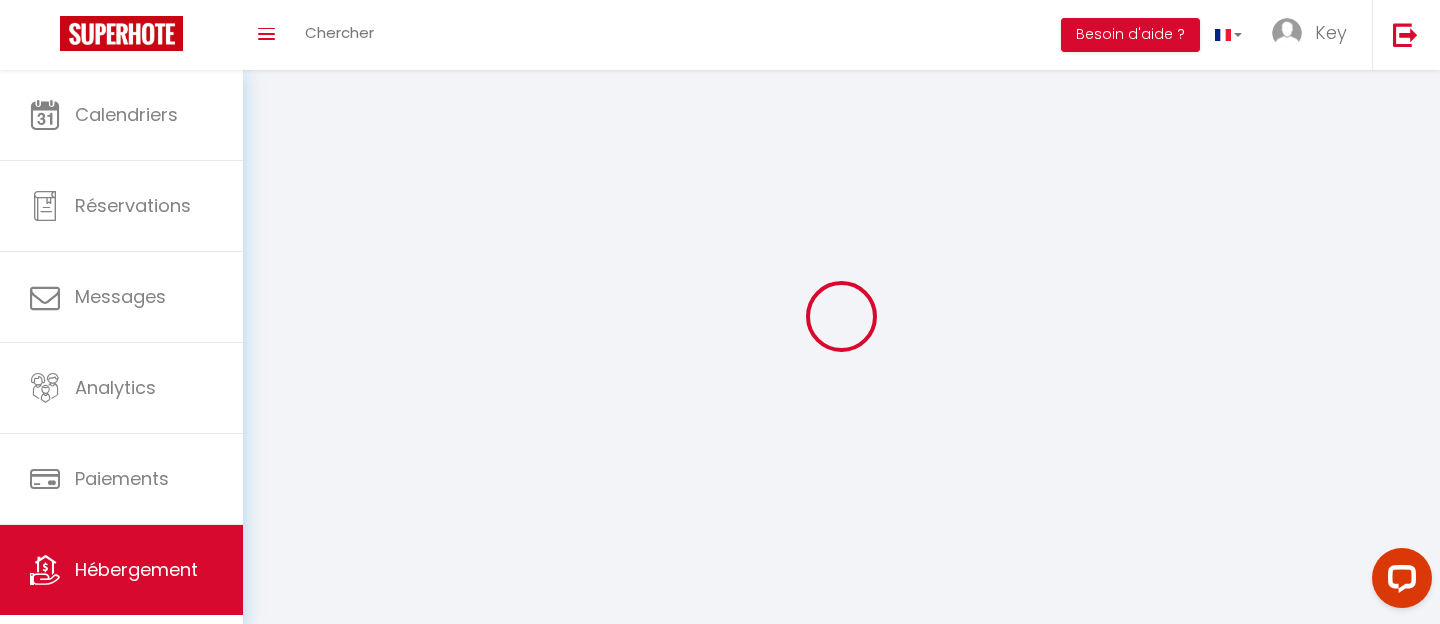 select on "1" 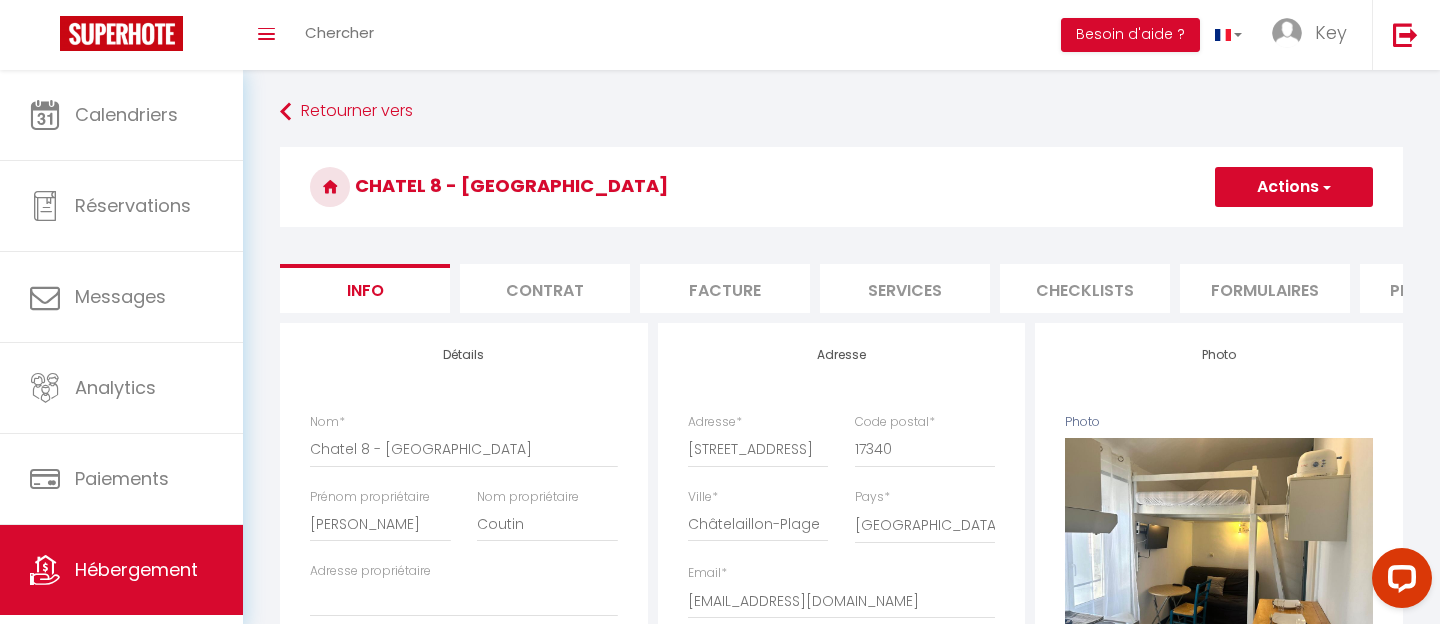 checkbox on "true" 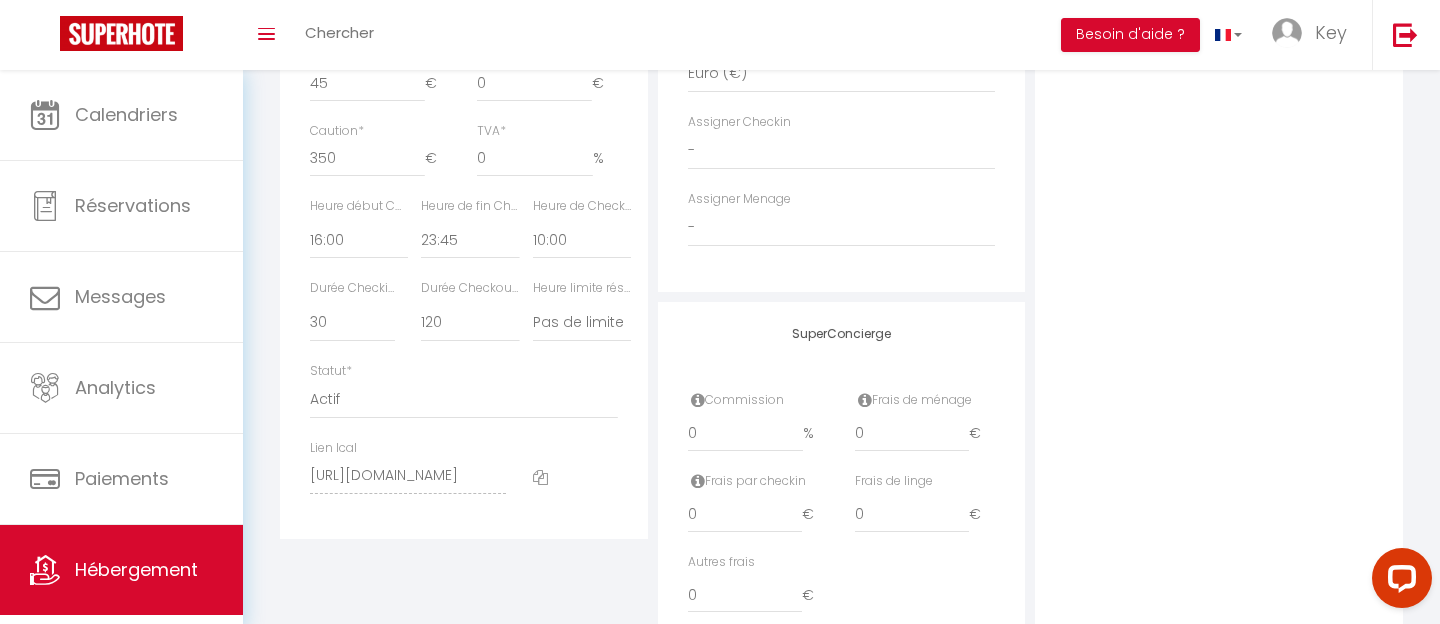 scroll, scrollTop: 1016, scrollLeft: 0, axis: vertical 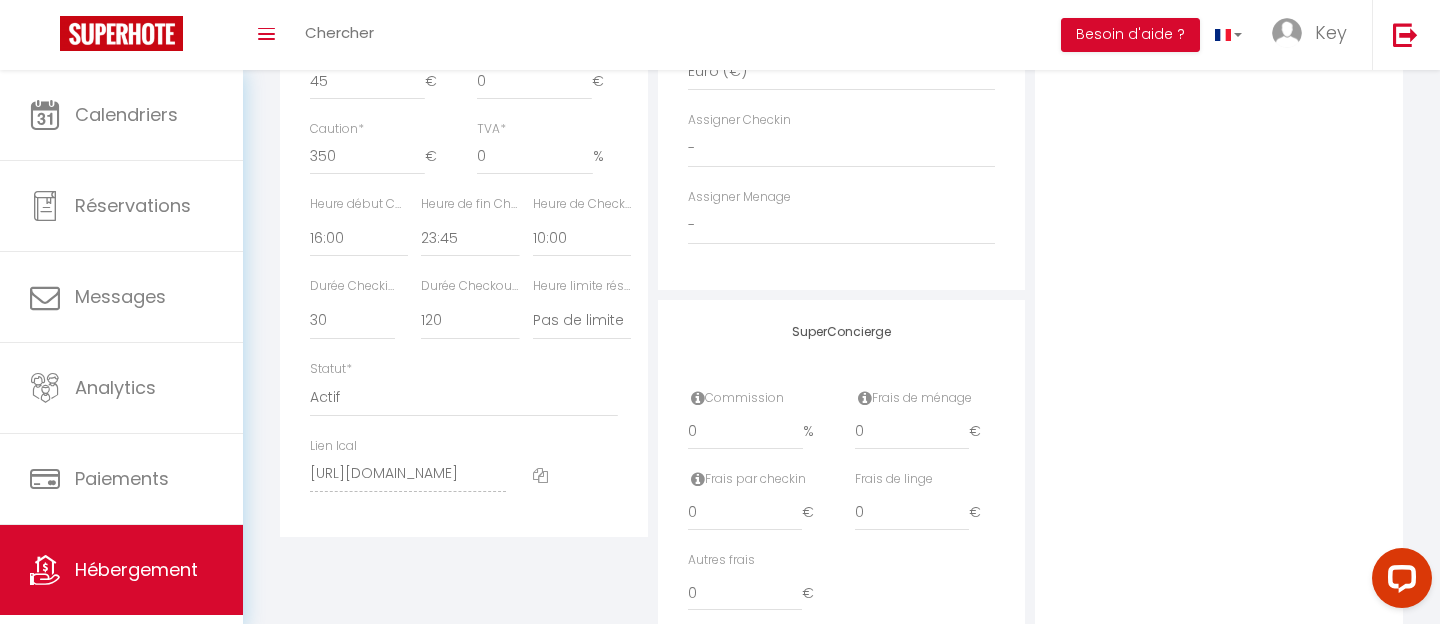 click at bounding box center [540, 475] 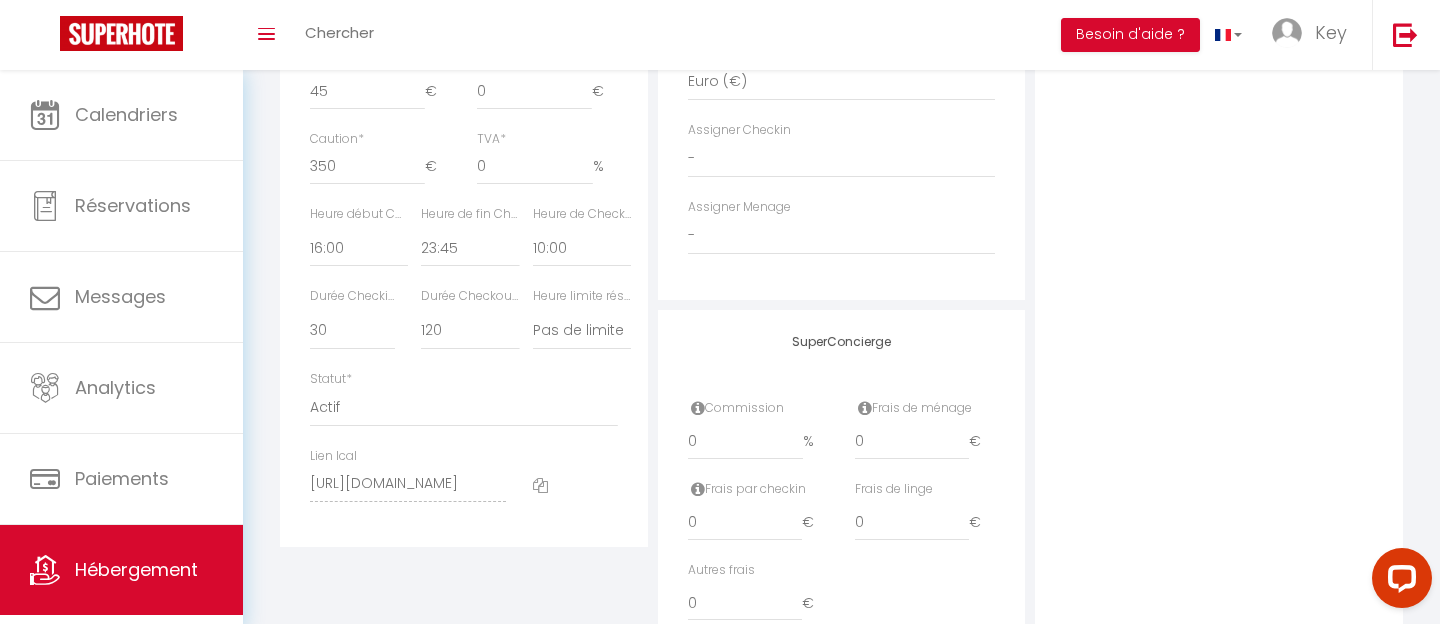 scroll, scrollTop: 1098, scrollLeft: 0, axis: vertical 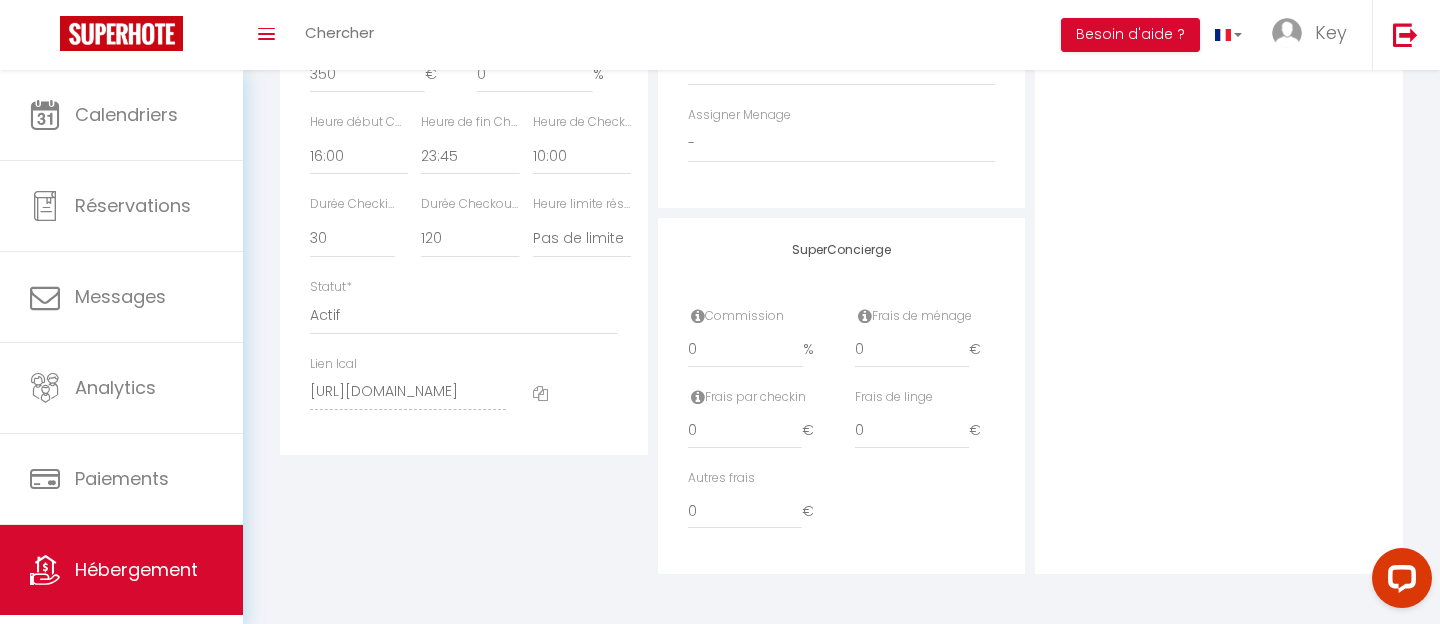 click at bounding box center [540, 393] 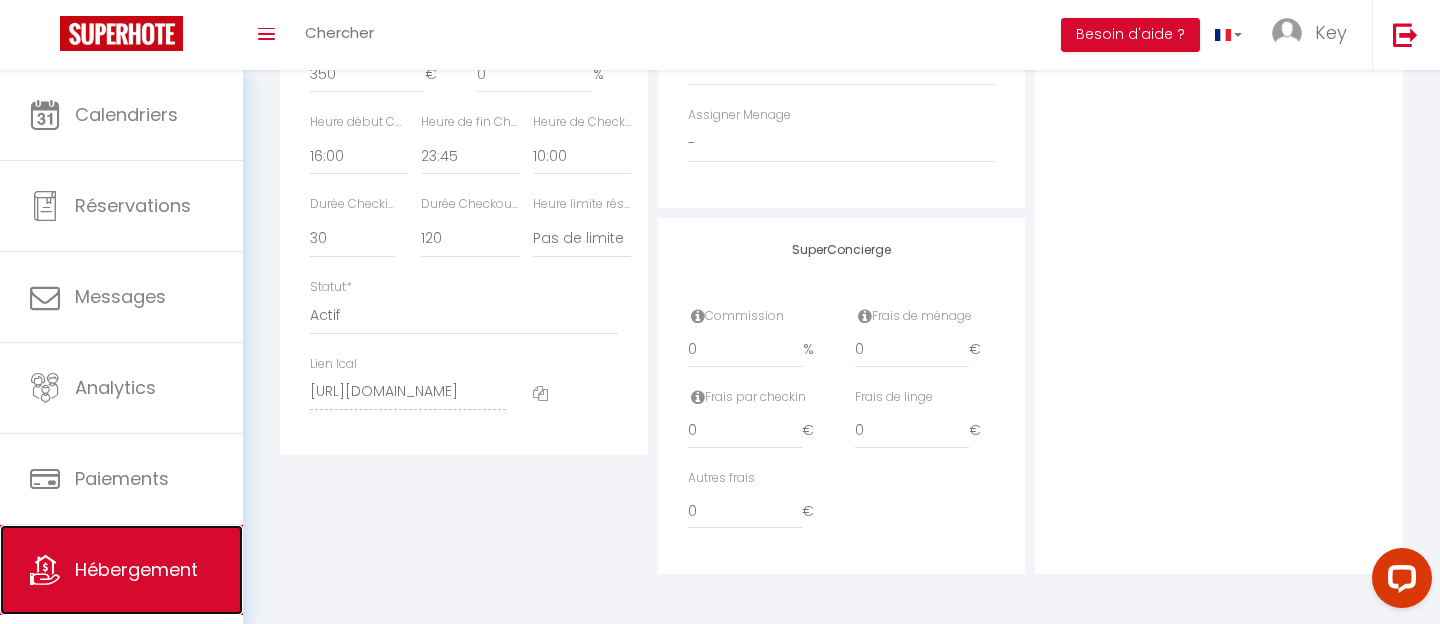 click on "Hébergement" at bounding box center (136, 569) 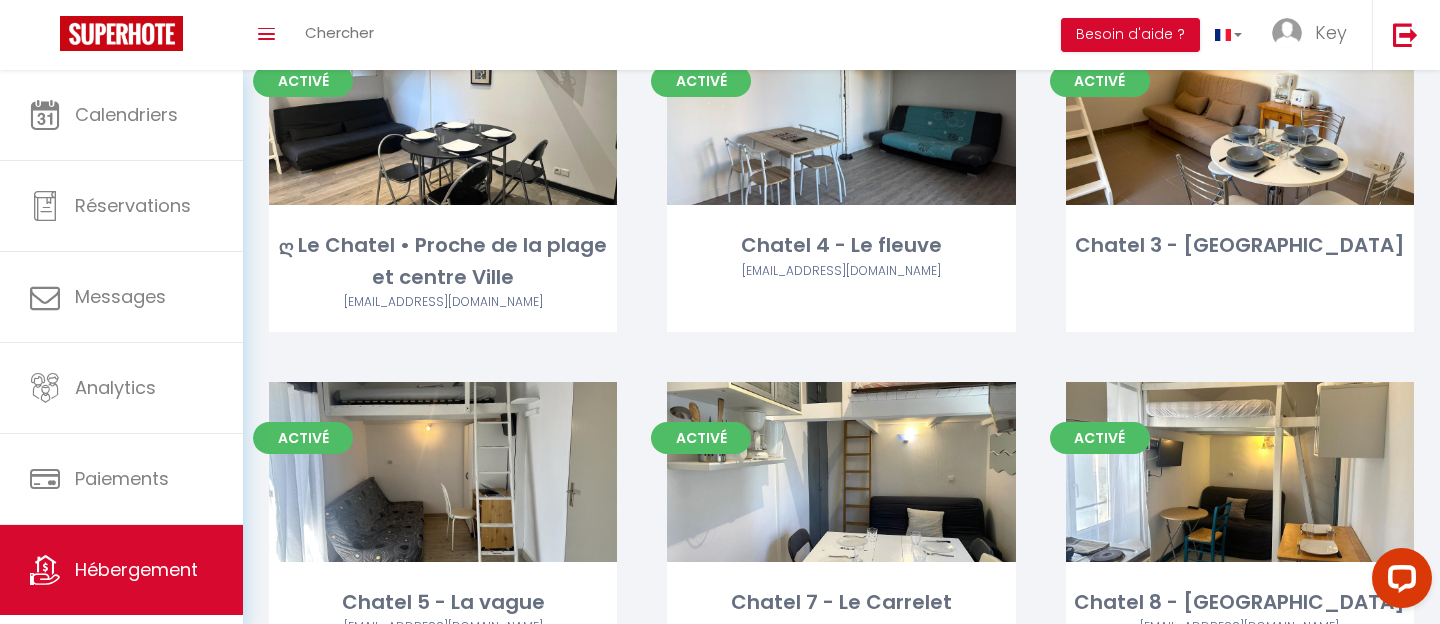 scroll, scrollTop: 12633, scrollLeft: 0, axis: vertical 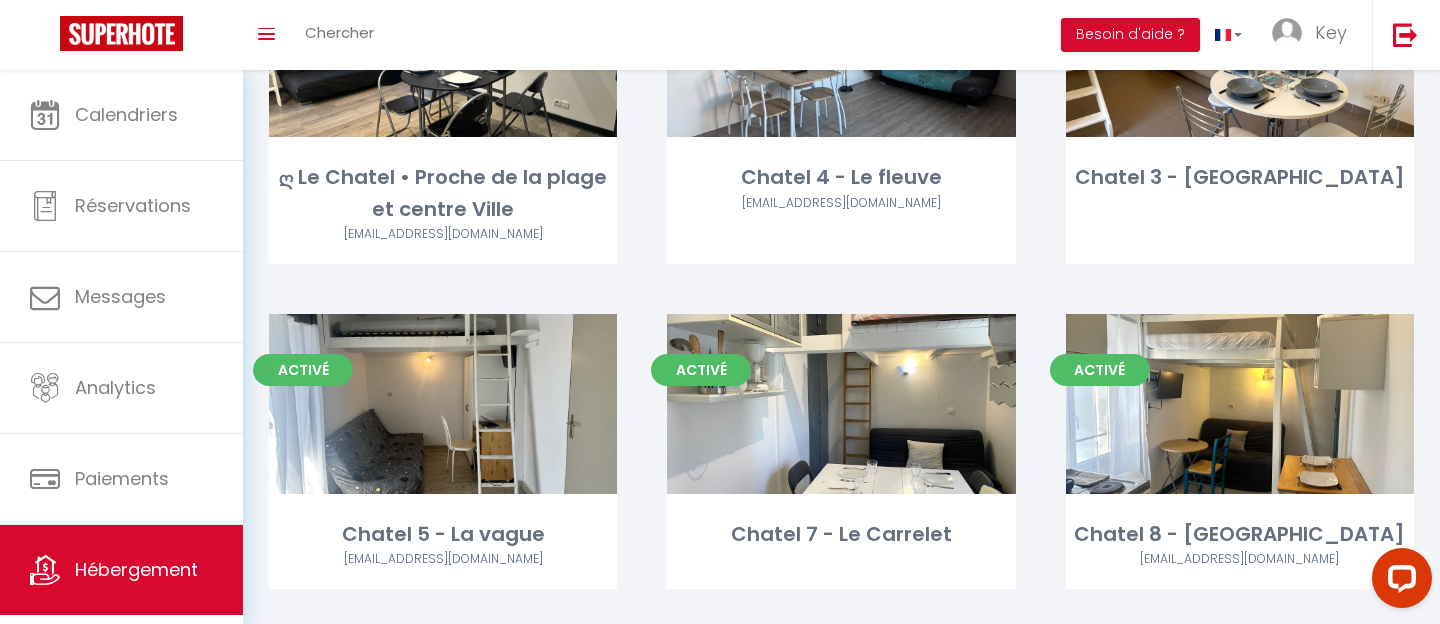 click on "Editer" at bounding box center [443, 729] 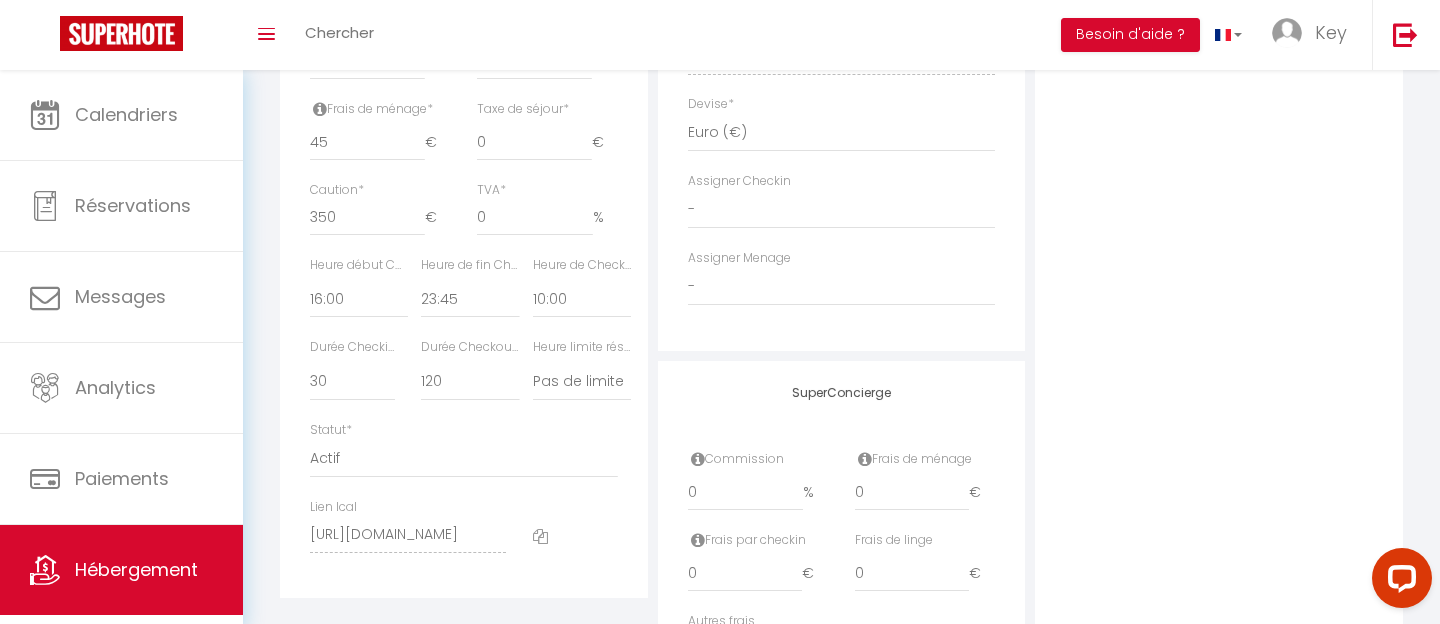scroll, scrollTop: 1098, scrollLeft: 0, axis: vertical 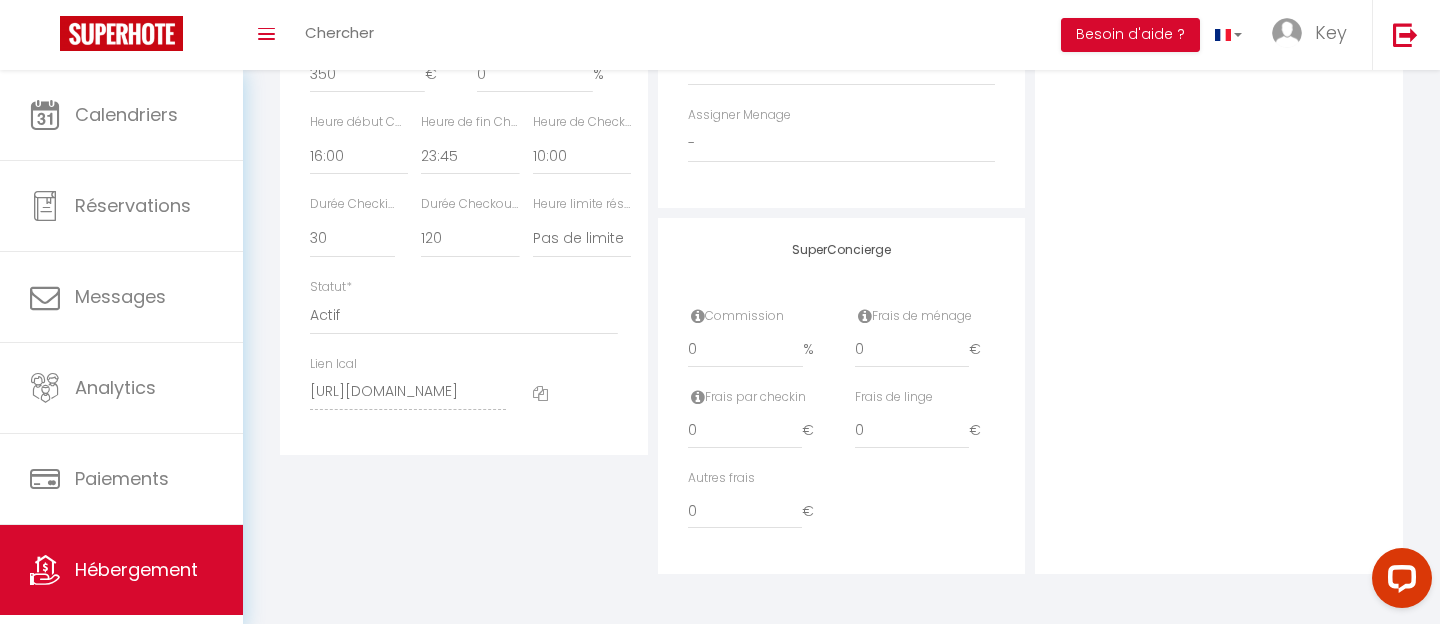 click at bounding box center (540, 393) 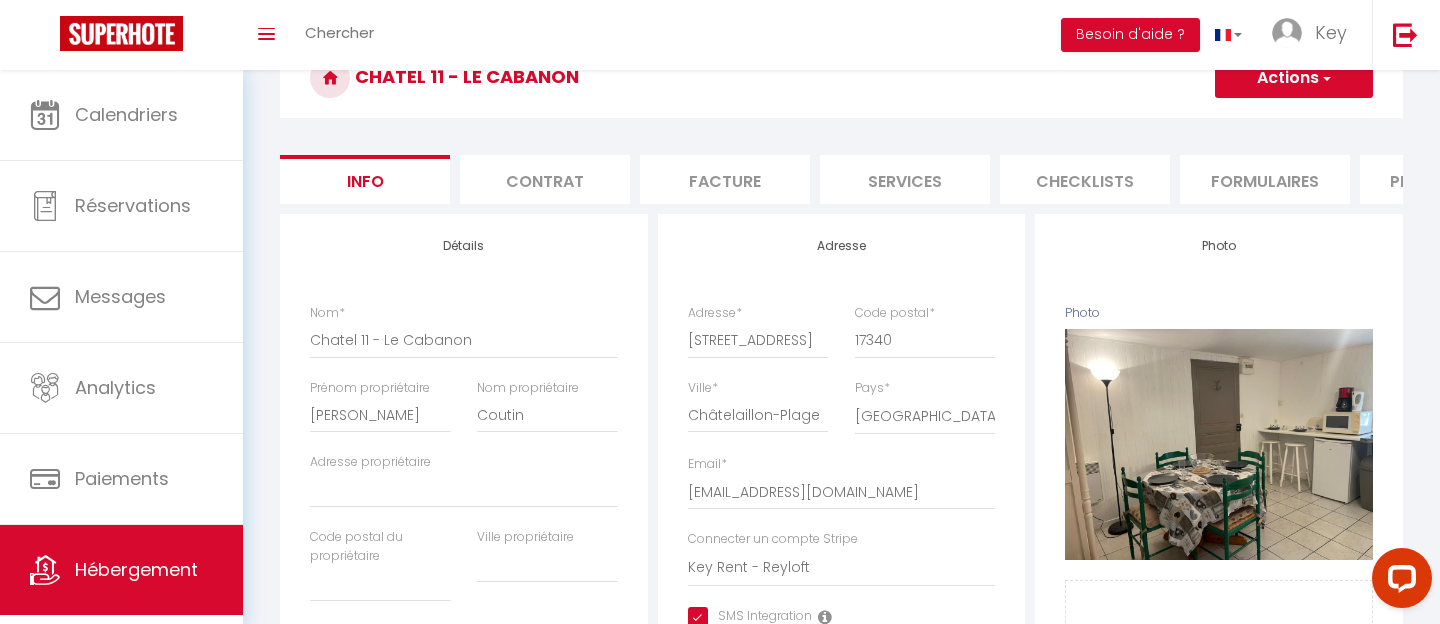 scroll, scrollTop: 0, scrollLeft: 0, axis: both 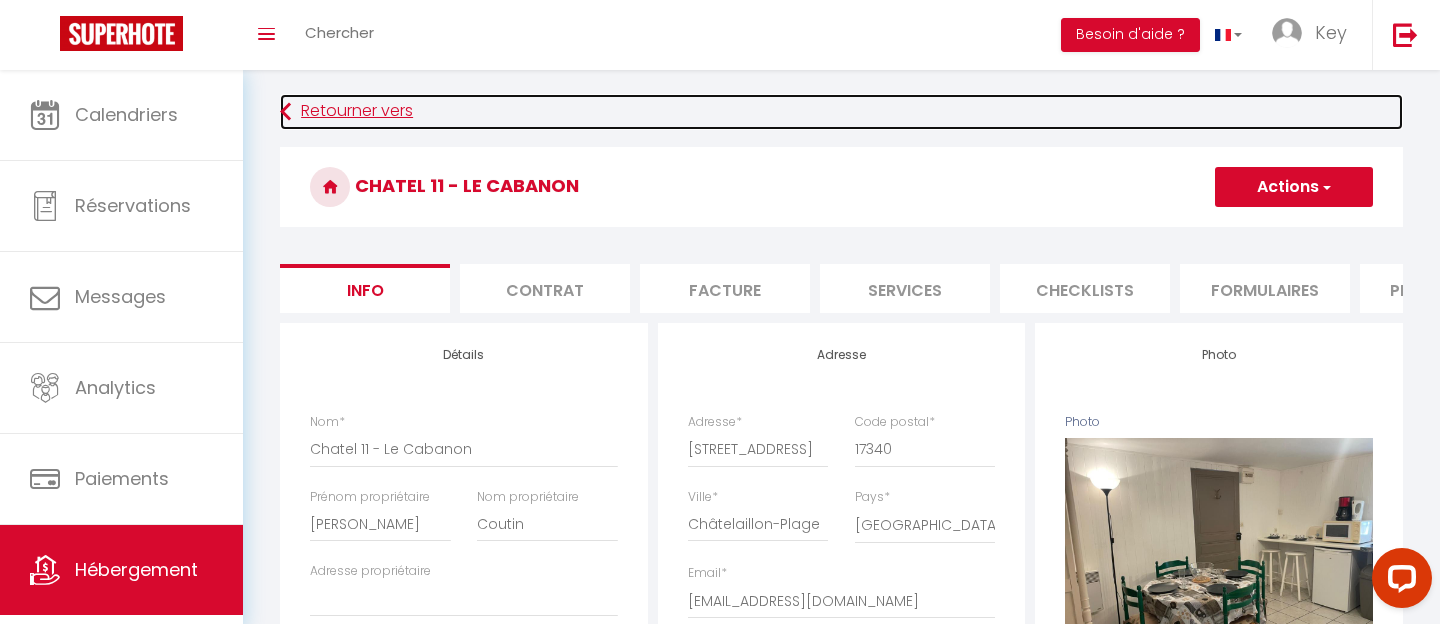 click on "Retourner vers" at bounding box center [841, 112] 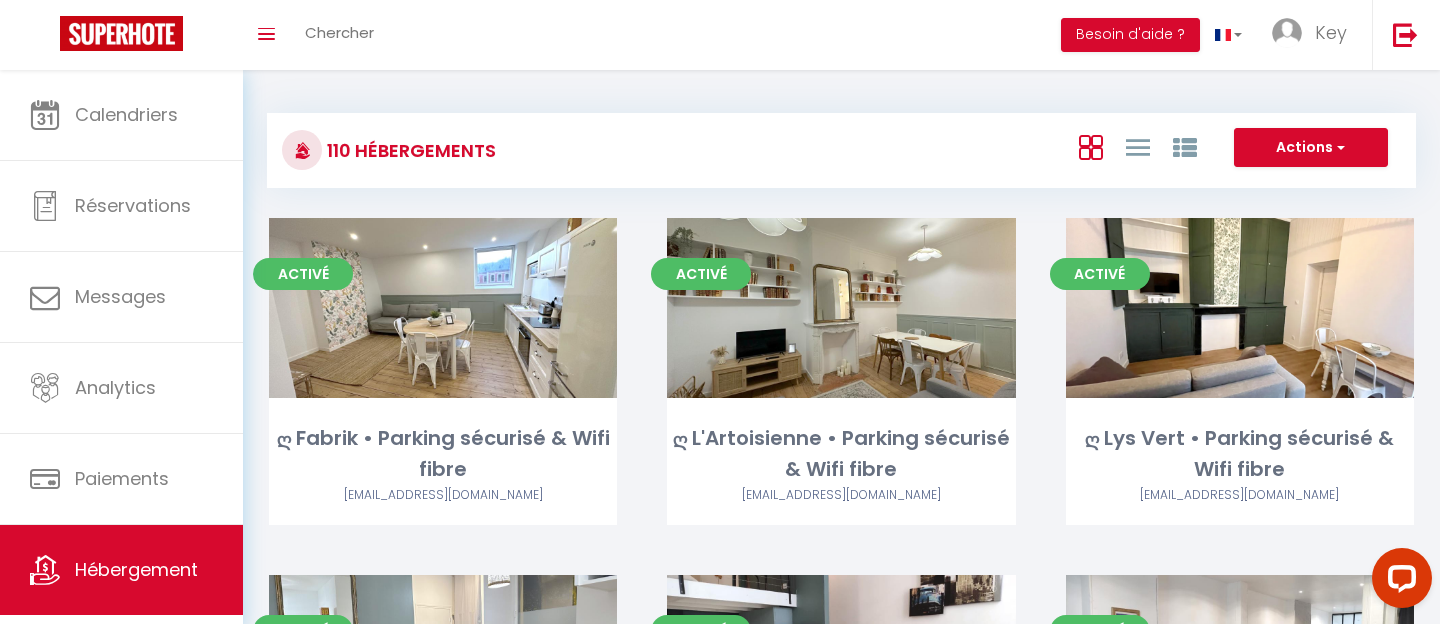 scroll, scrollTop: 12153, scrollLeft: 0, axis: vertical 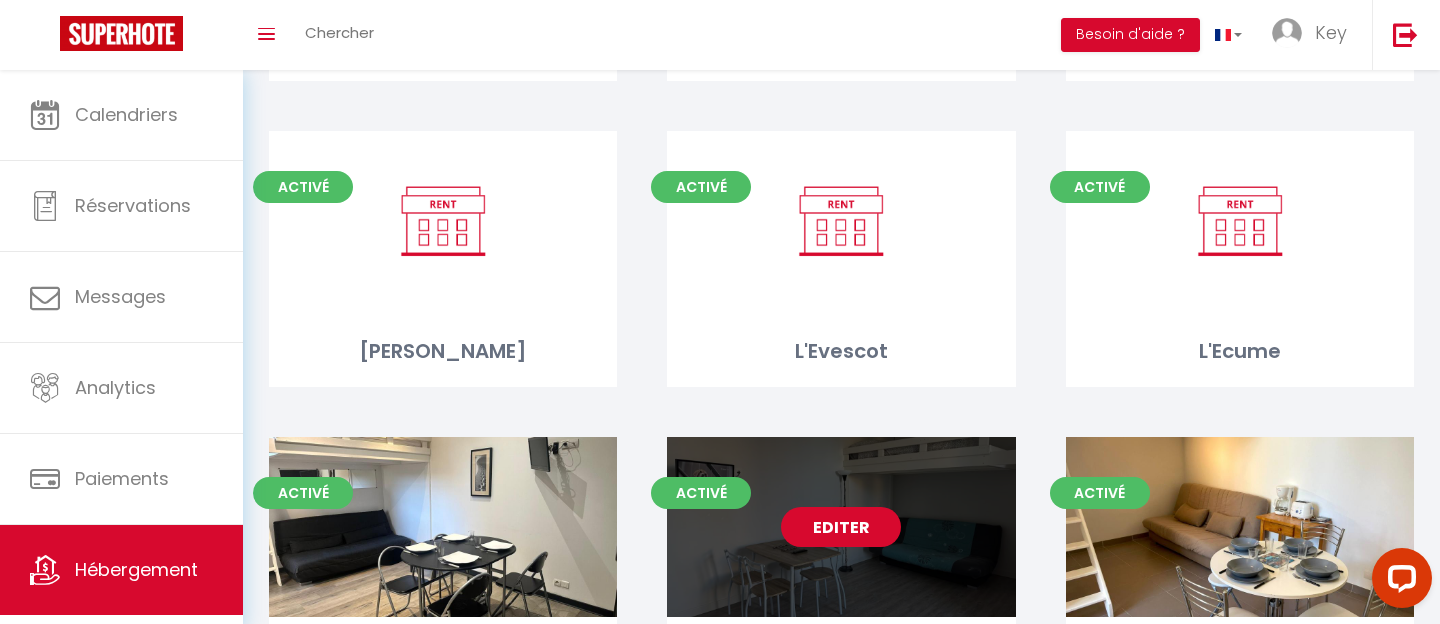 click on "Editer" at bounding box center (841, 527) 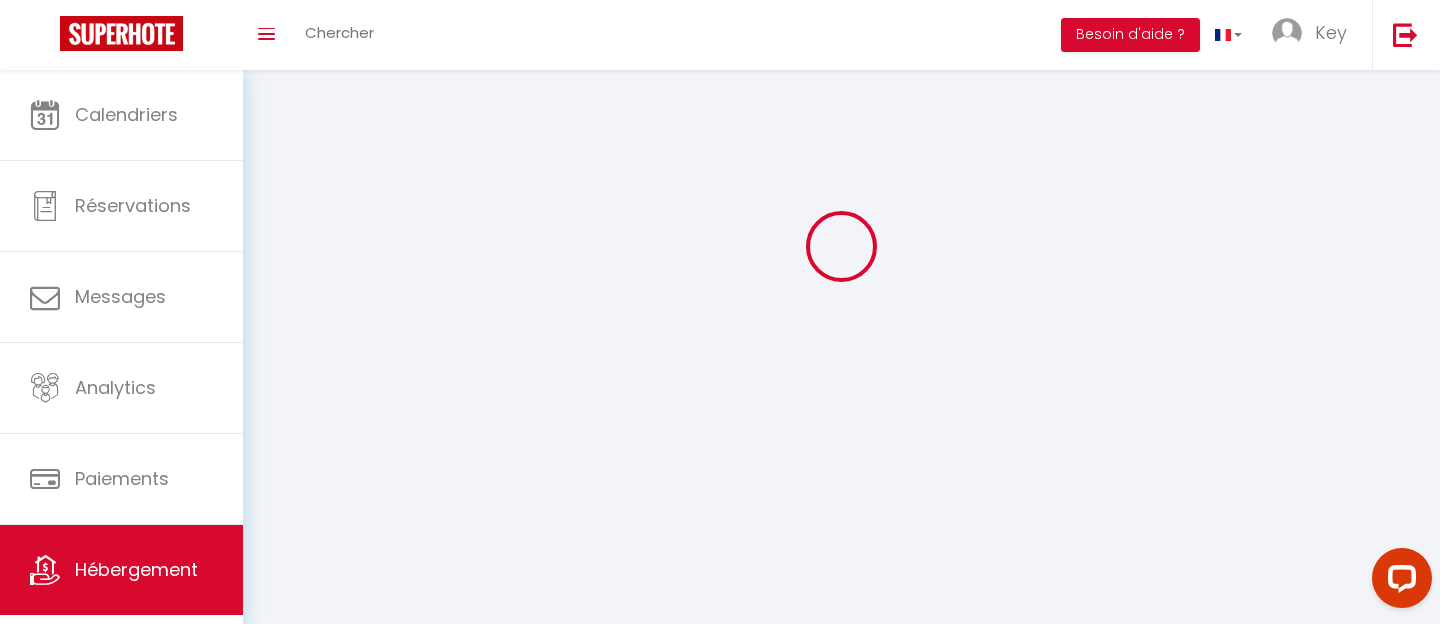 scroll, scrollTop: 0, scrollLeft: 0, axis: both 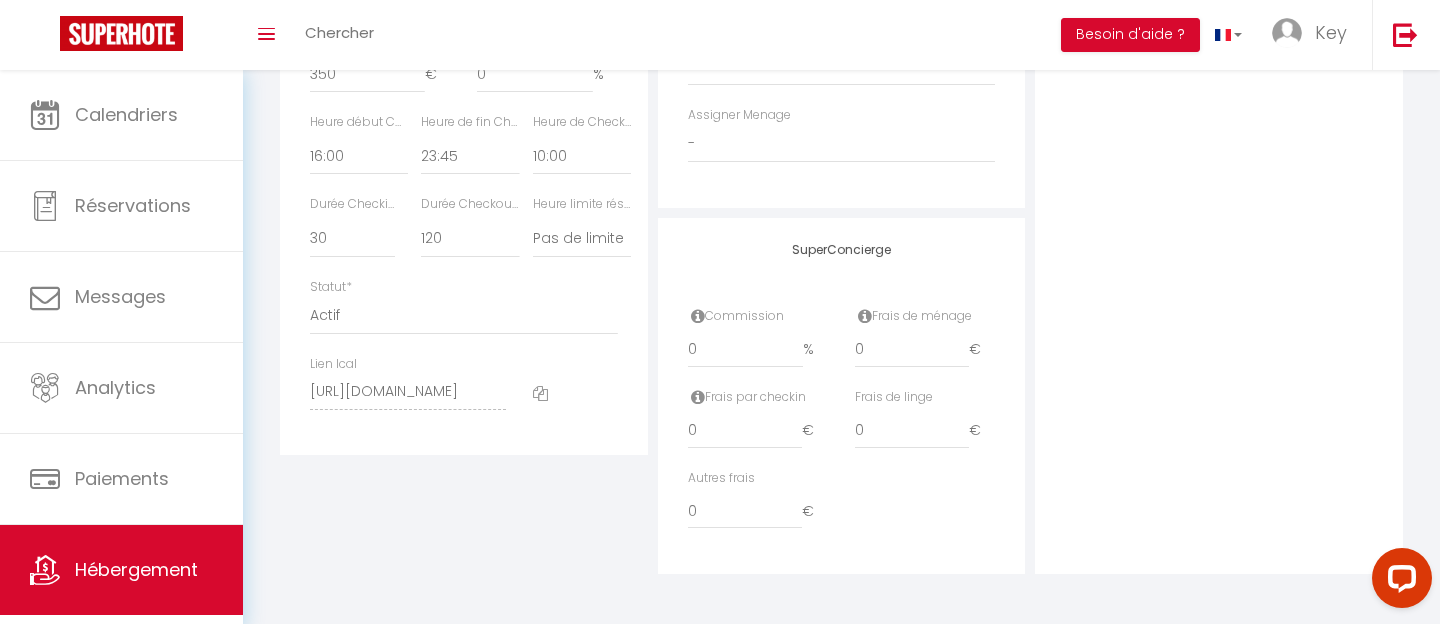 click at bounding box center (540, 392) 